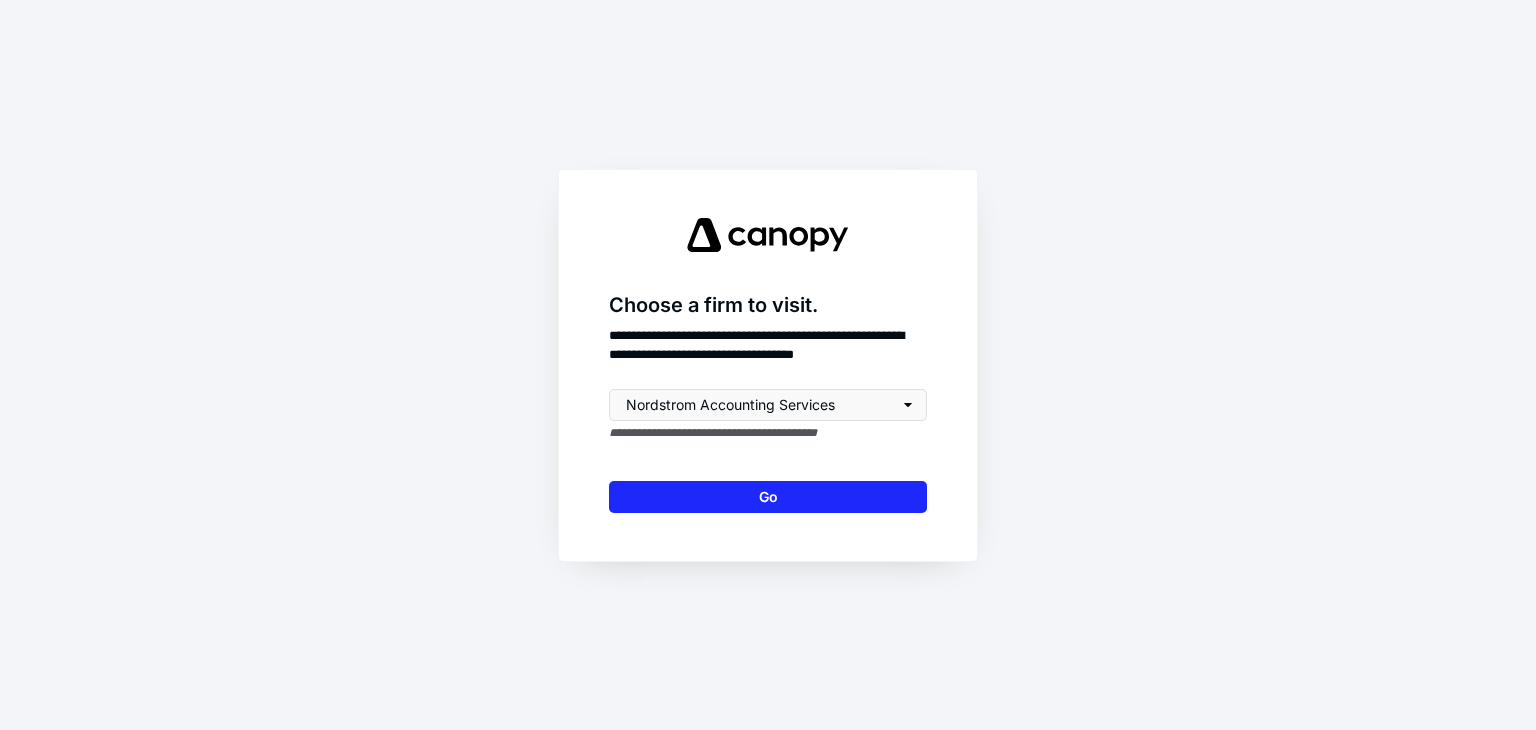 scroll, scrollTop: 0, scrollLeft: 0, axis: both 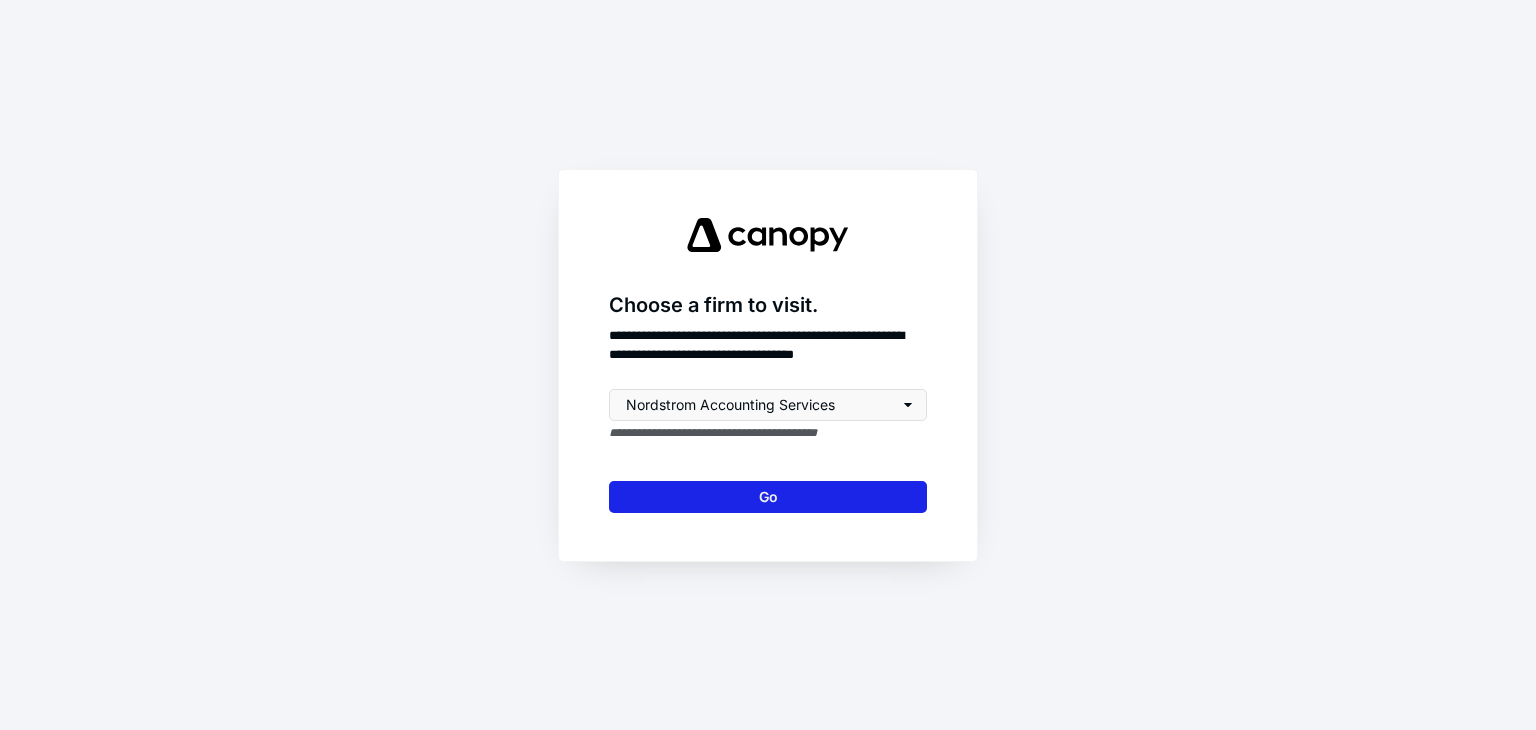 click on "Go" at bounding box center [768, 497] 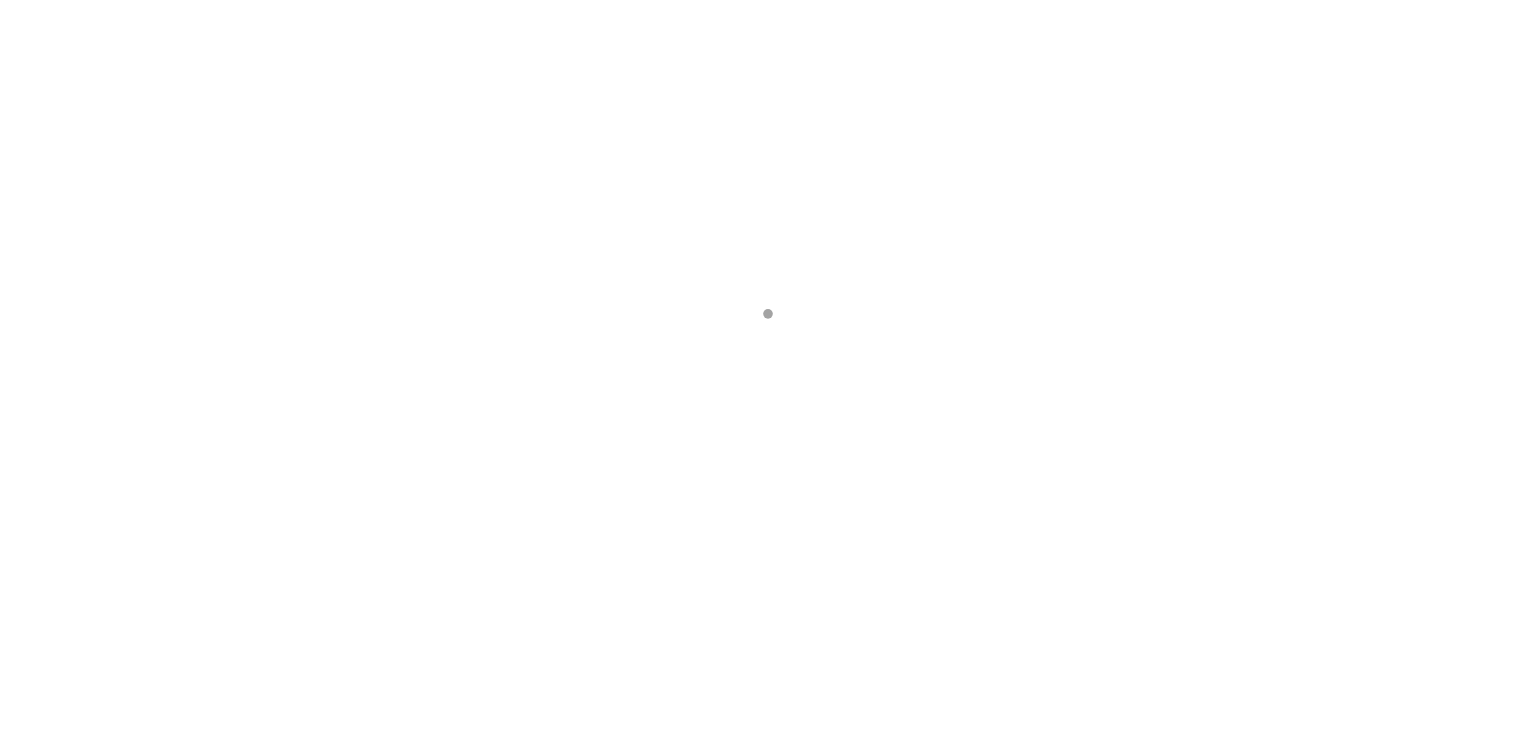 scroll, scrollTop: 0, scrollLeft: 0, axis: both 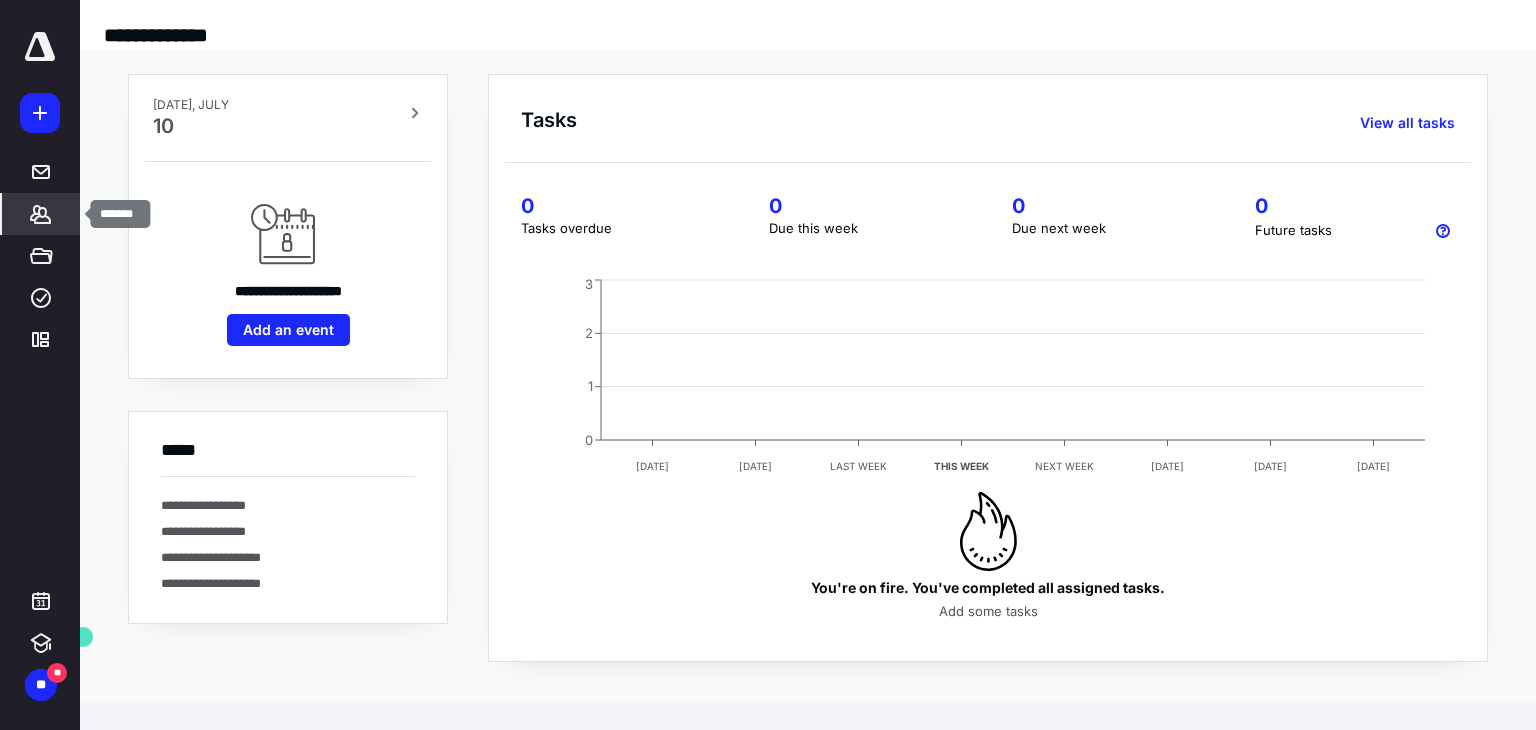 click 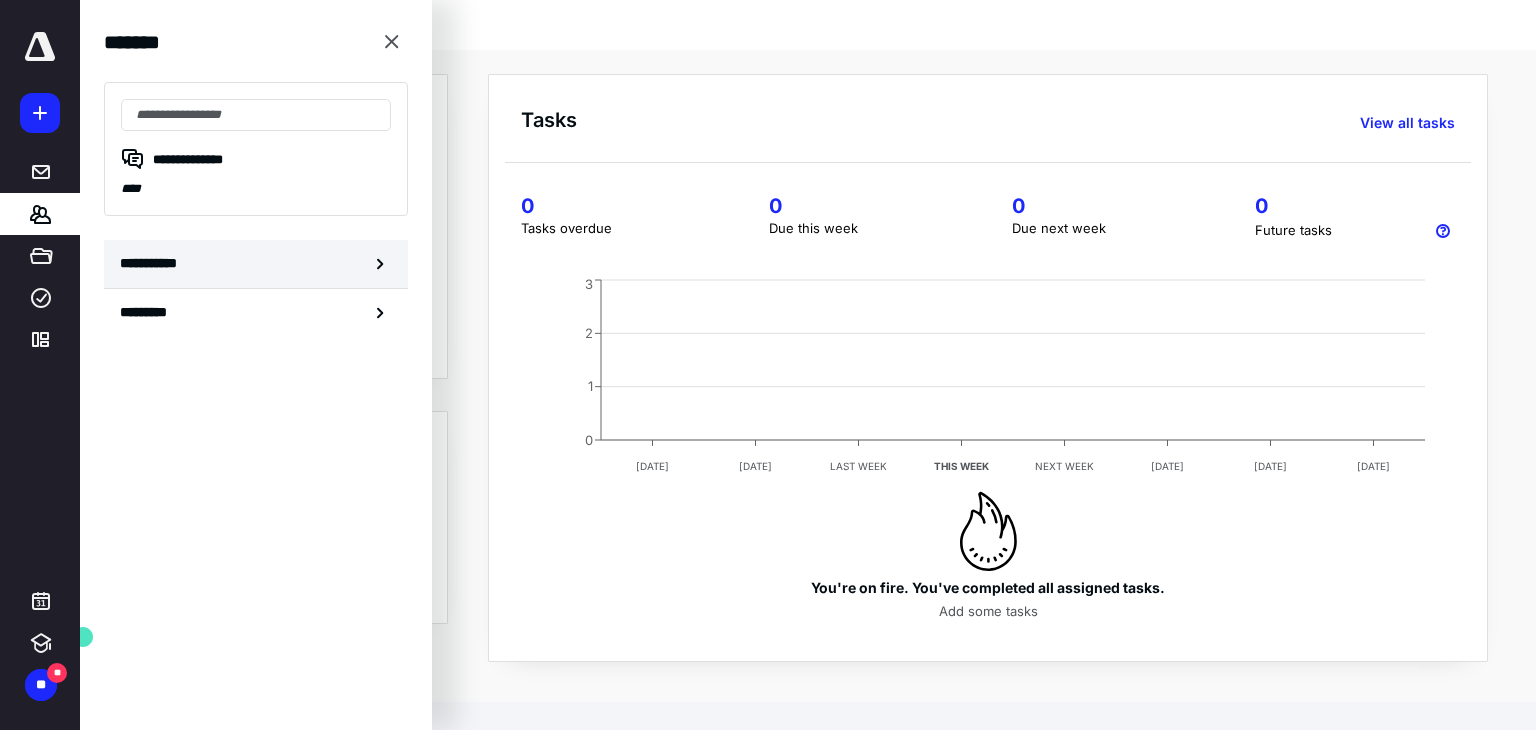 click on "**********" at bounding box center (256, 264) 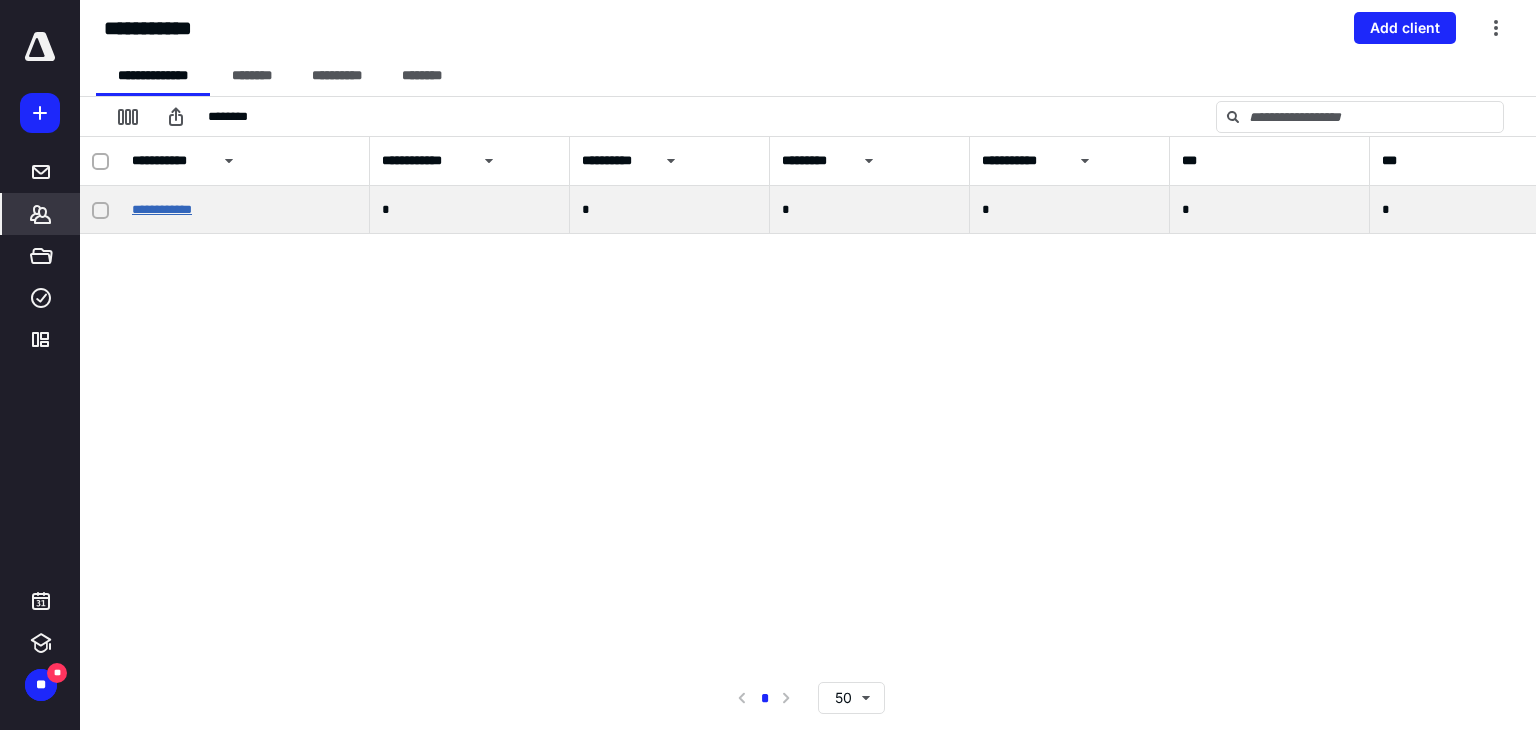 click on "**********" at bounding box center [162, 209] 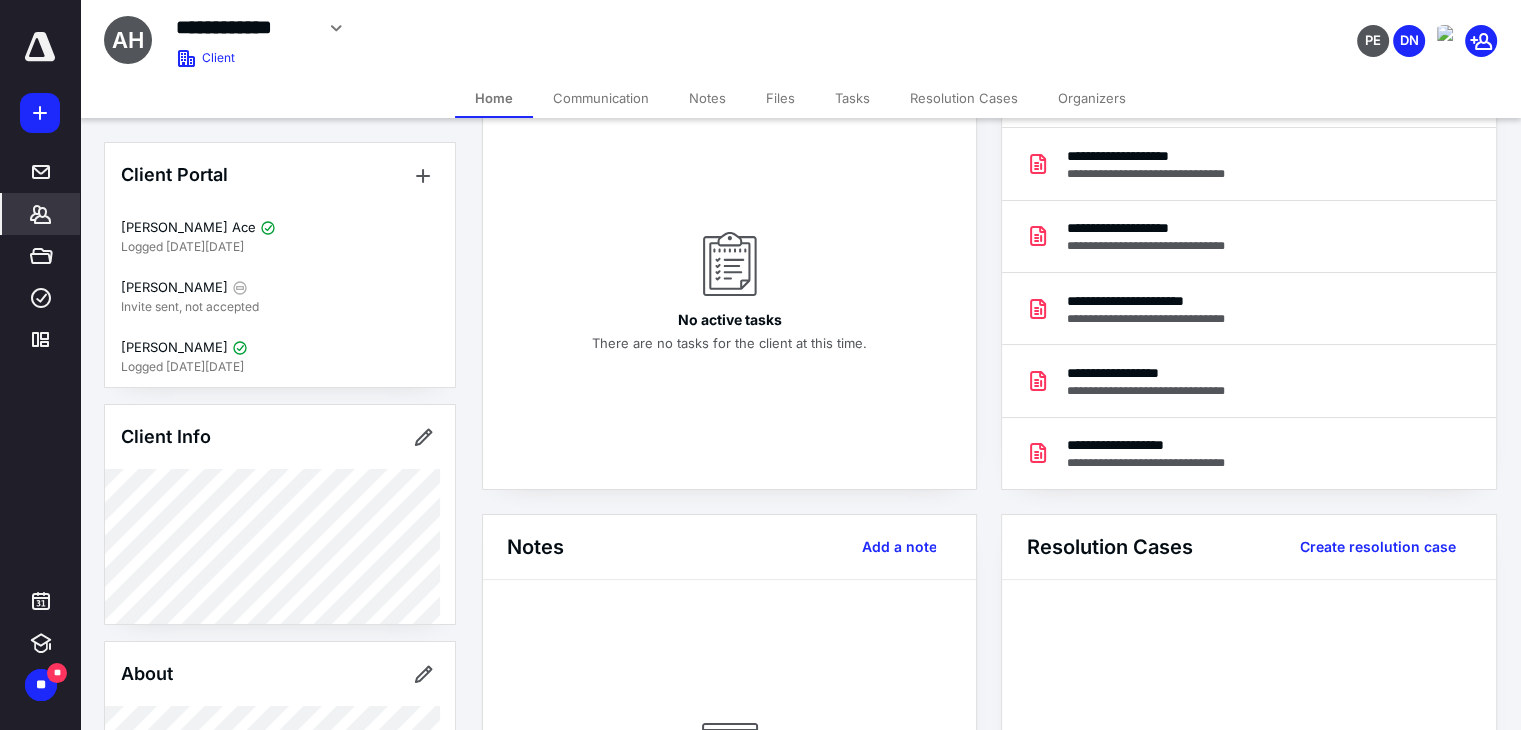 scroll, scrollTop: 200, scrollLeft: 0, axis: vertical 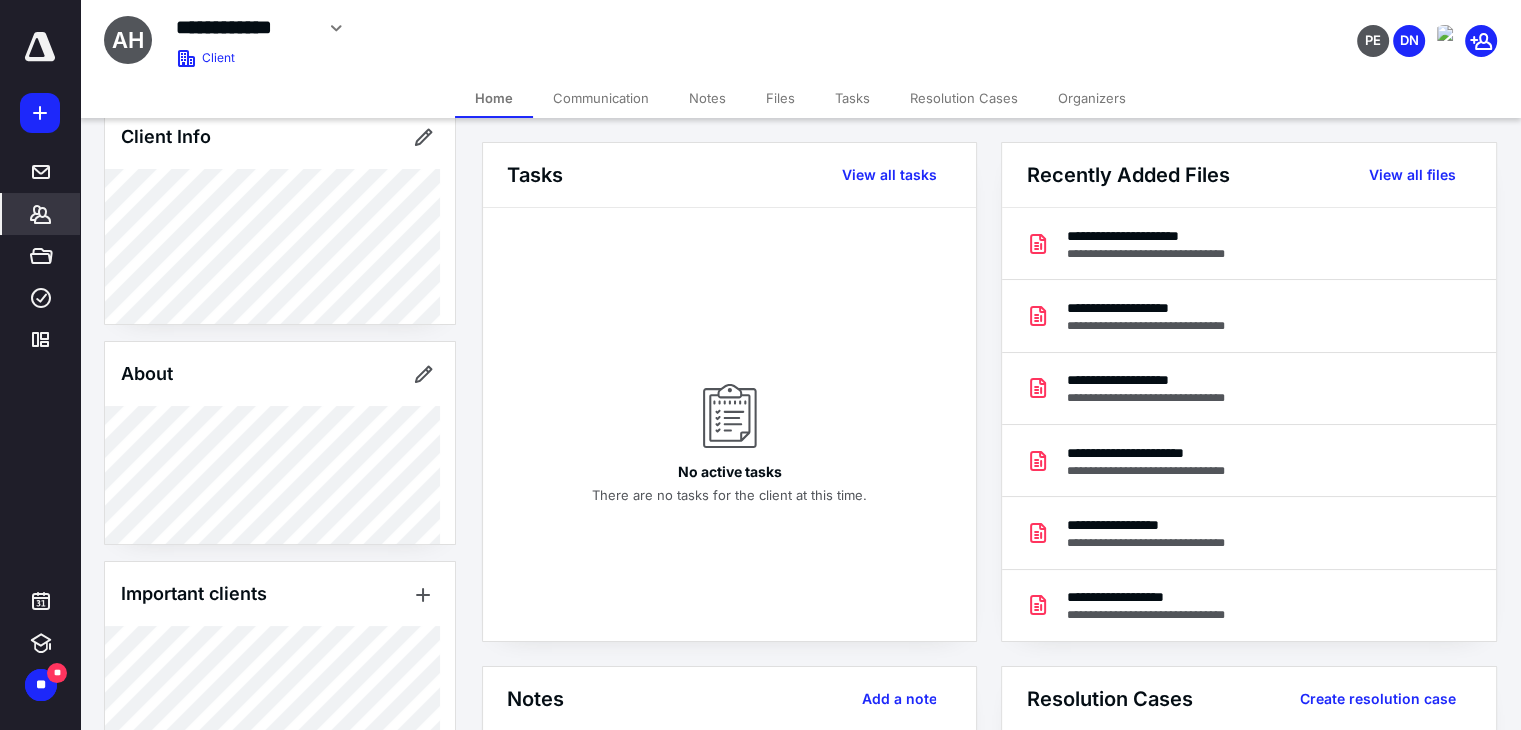 click on "Files" at bounding box center [780, 98] 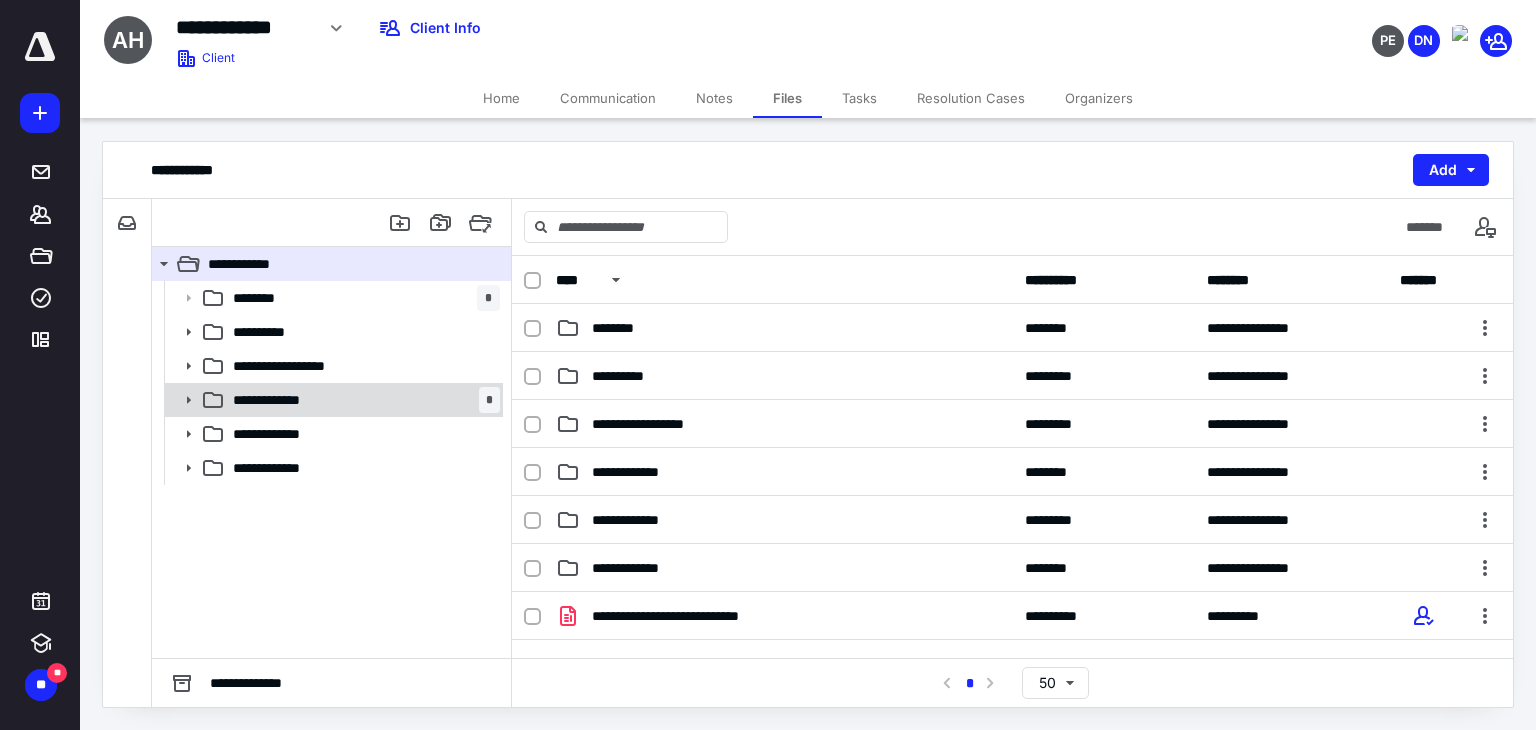 click on "**********" at bounding box center [281, 400] 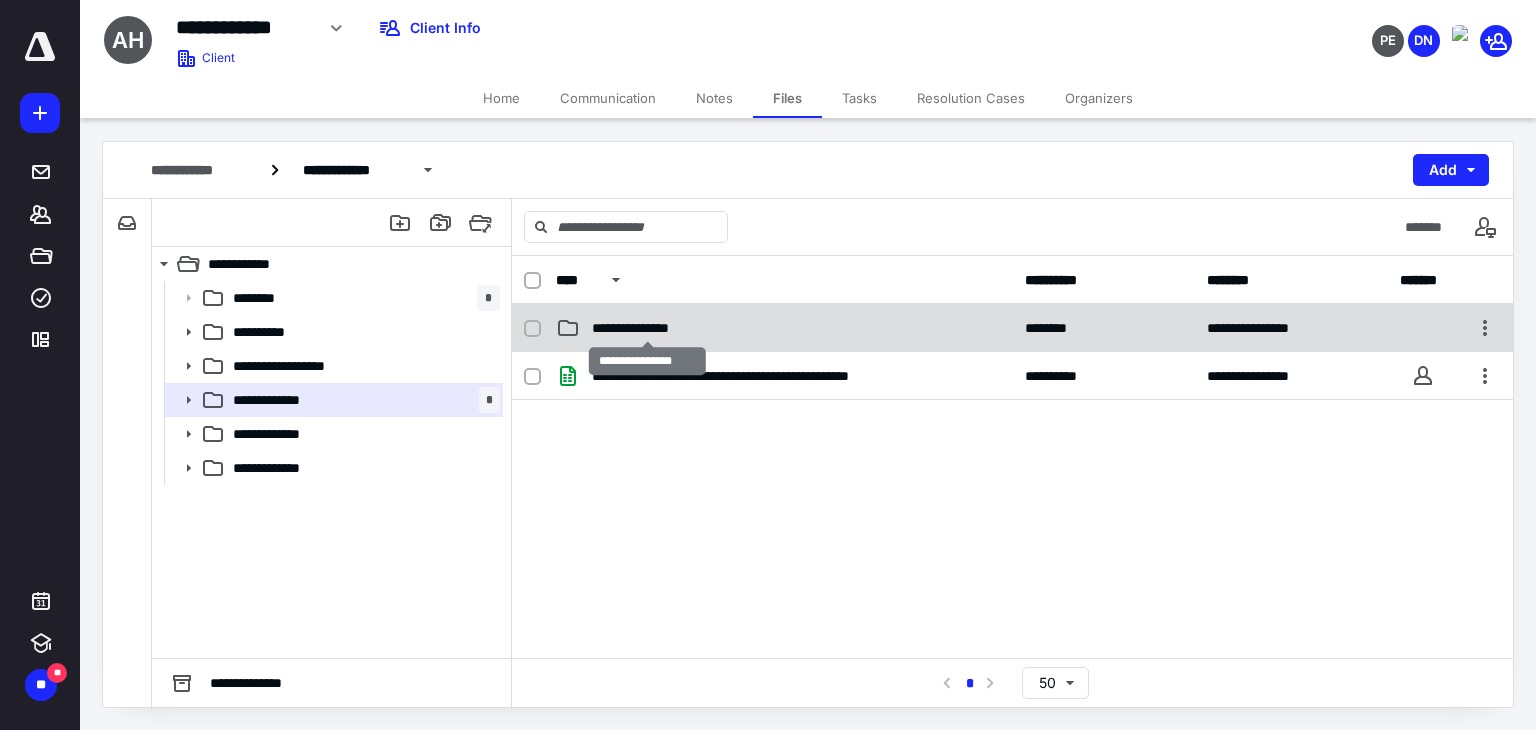 click on "**********" at bounding box center [648, 328] 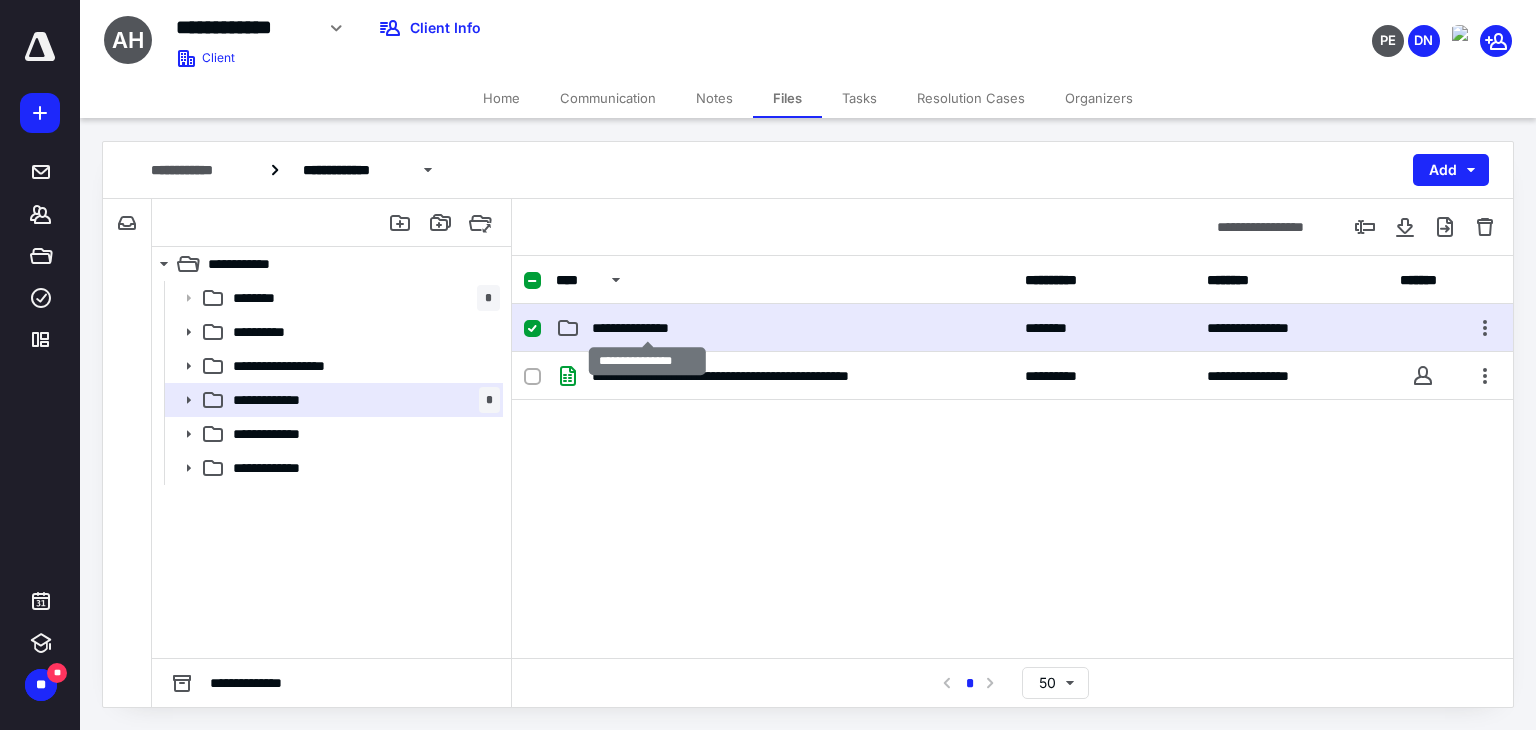 click on "**********" at bounding box center [648, 328] 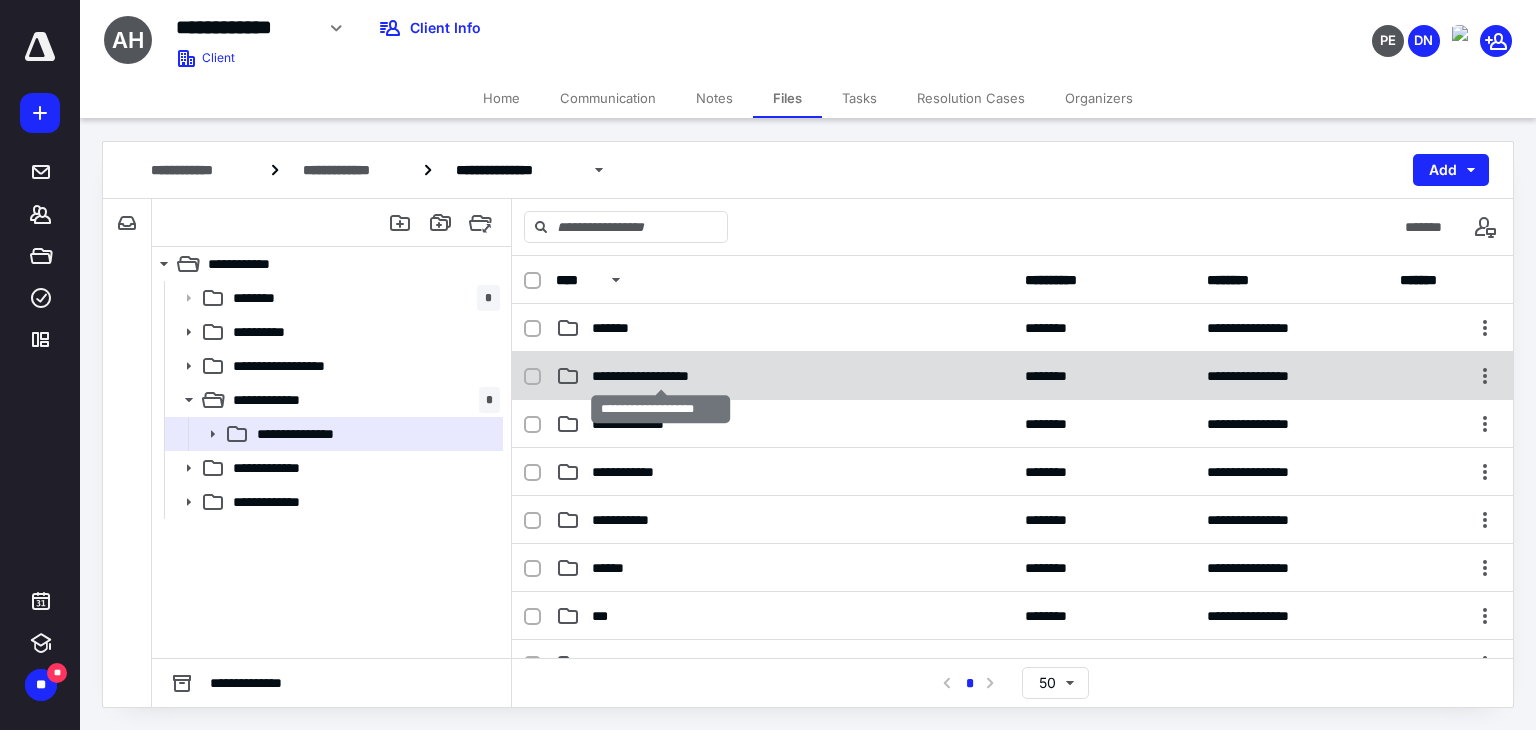 click on "**********" at bounding box center [661, 376] 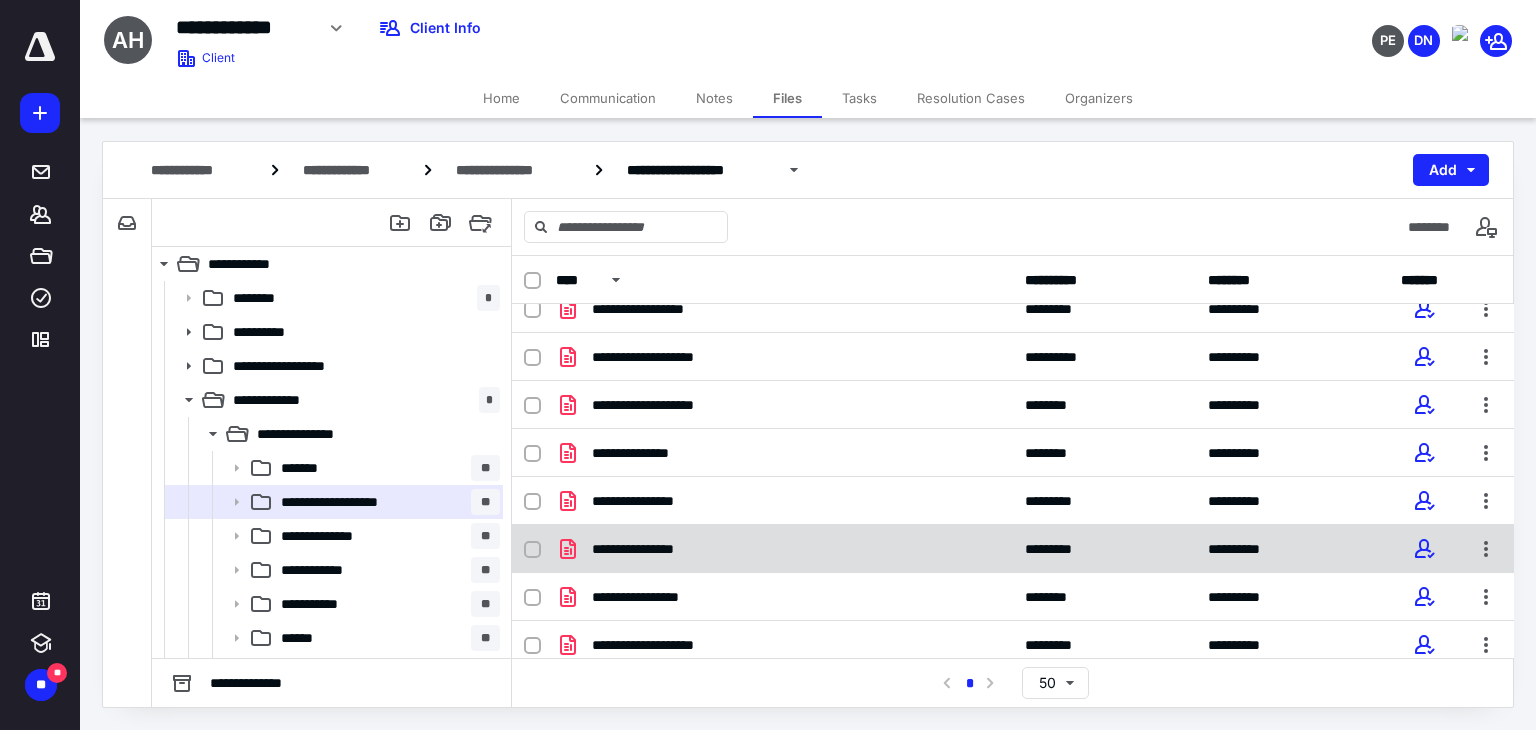 scroll, scrollTop: 100, scrollLeft: 0, axis: vertical 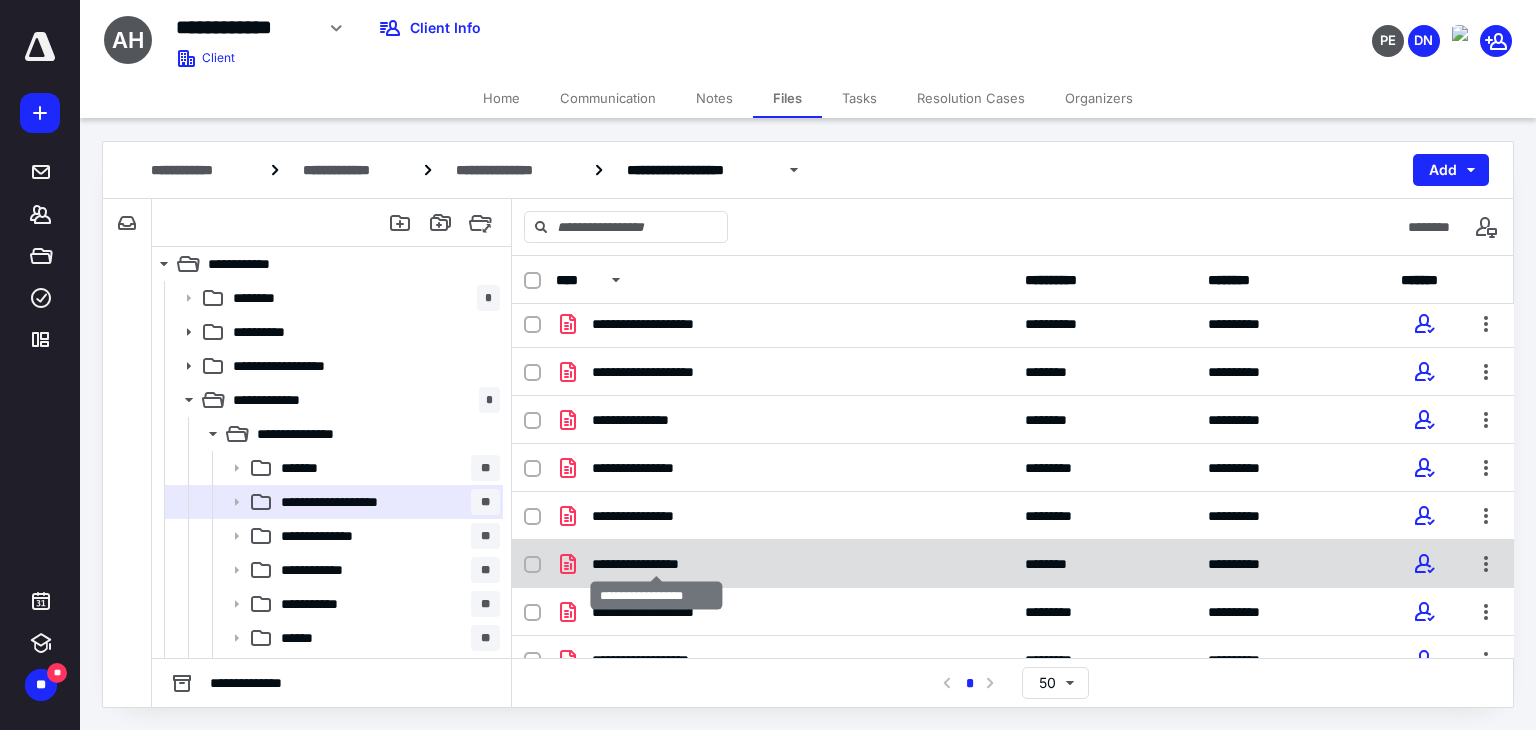 click on "**********" at bounding box center [657, 564] 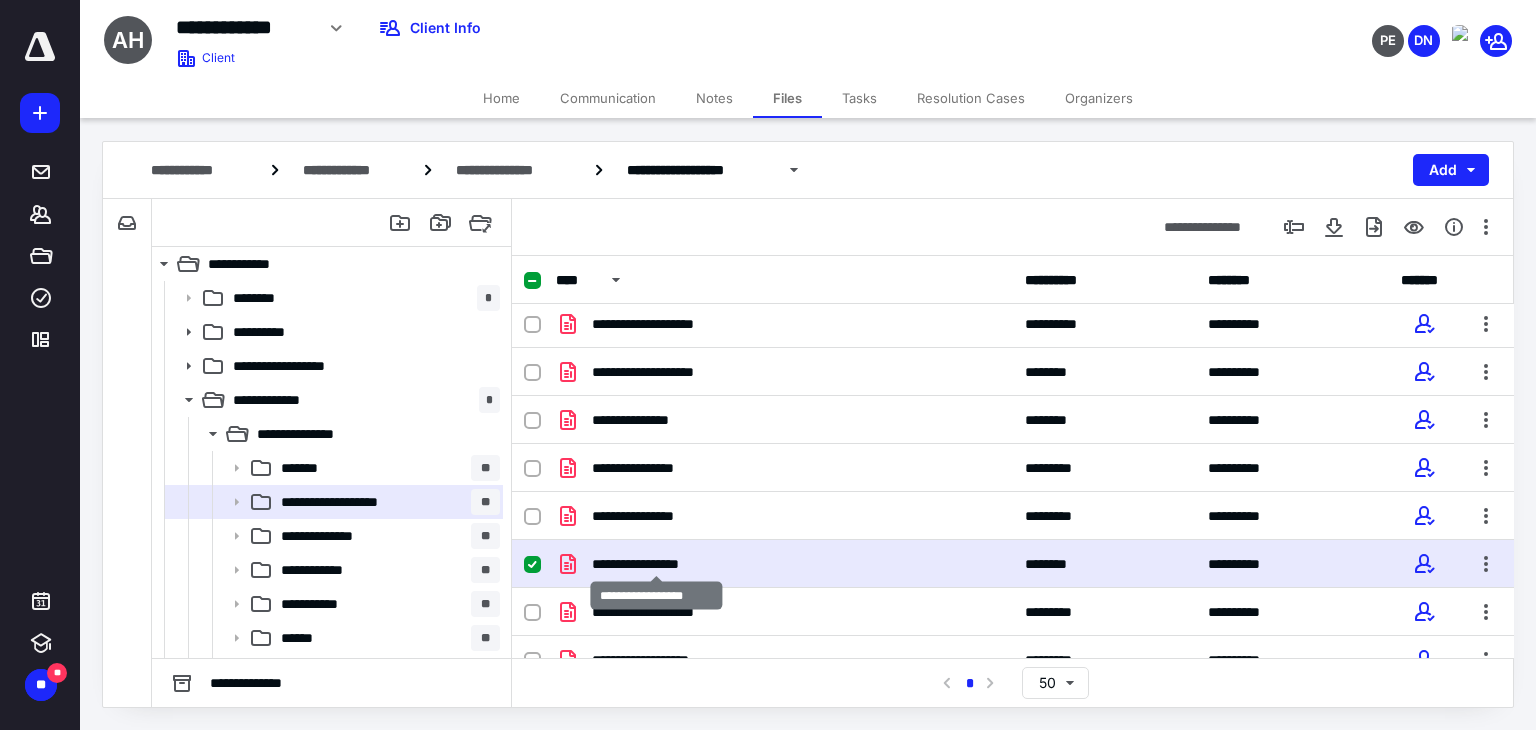 click on "**********" at bounding box center [657, 564] 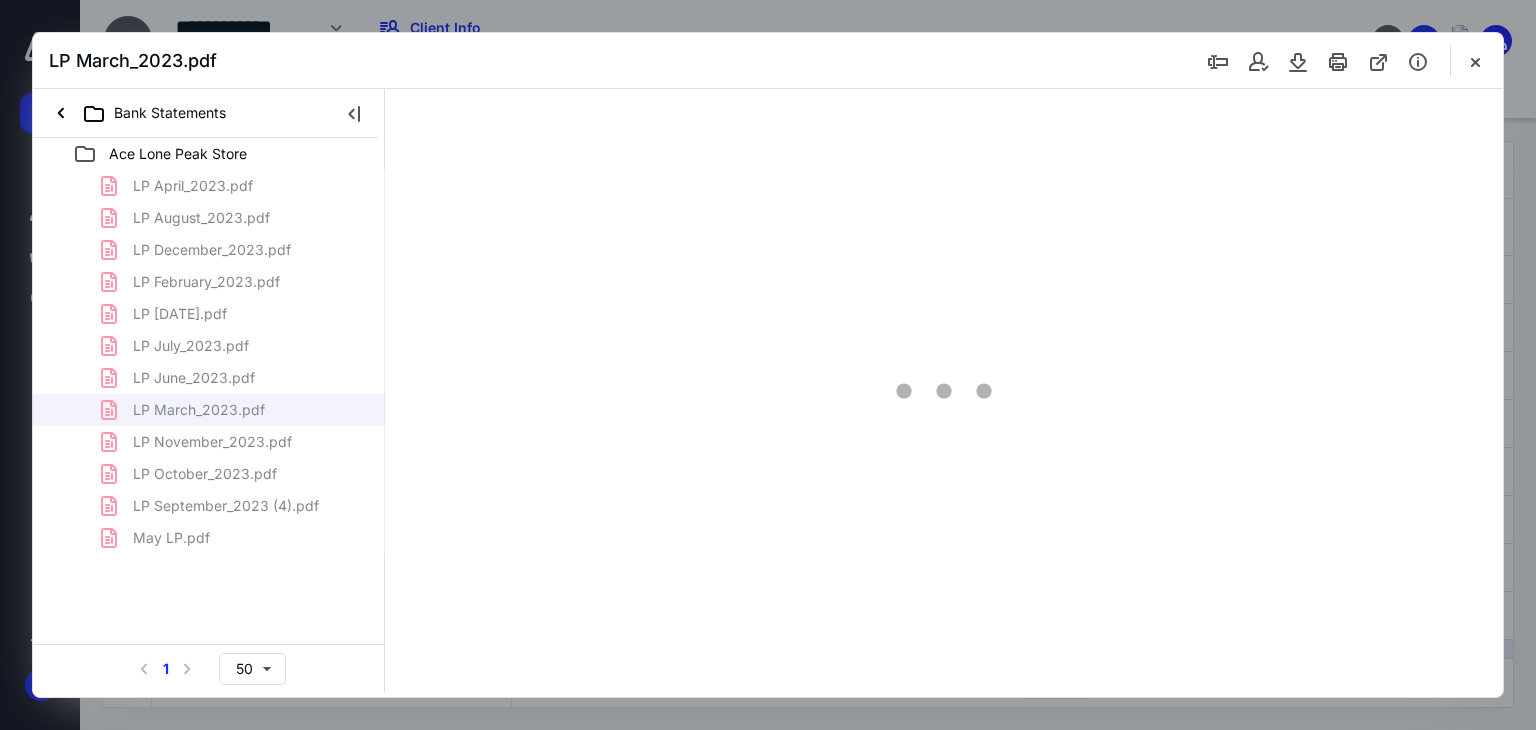 scroll, scrollTop: 100, scrollLeft: 0, axis: vertical 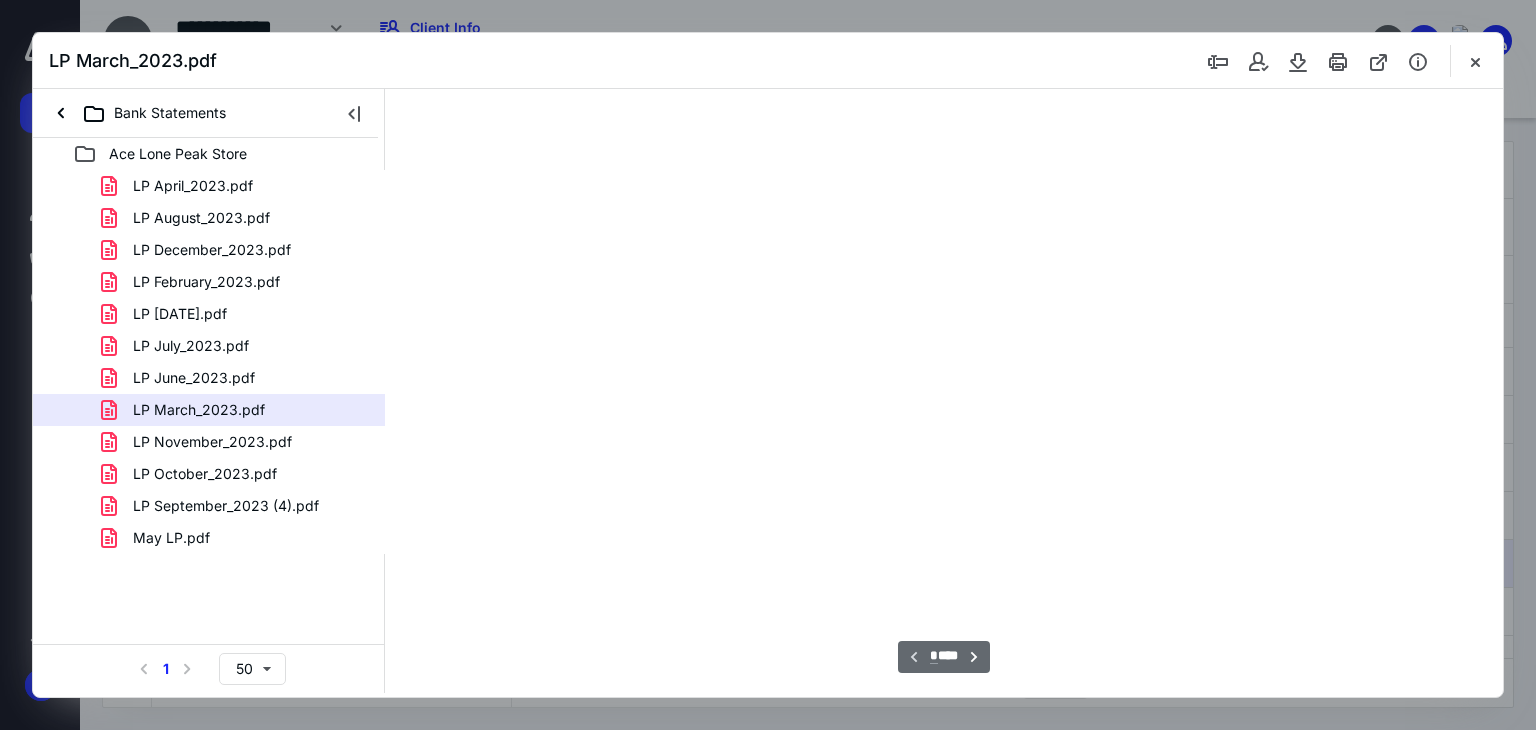 type on "71" 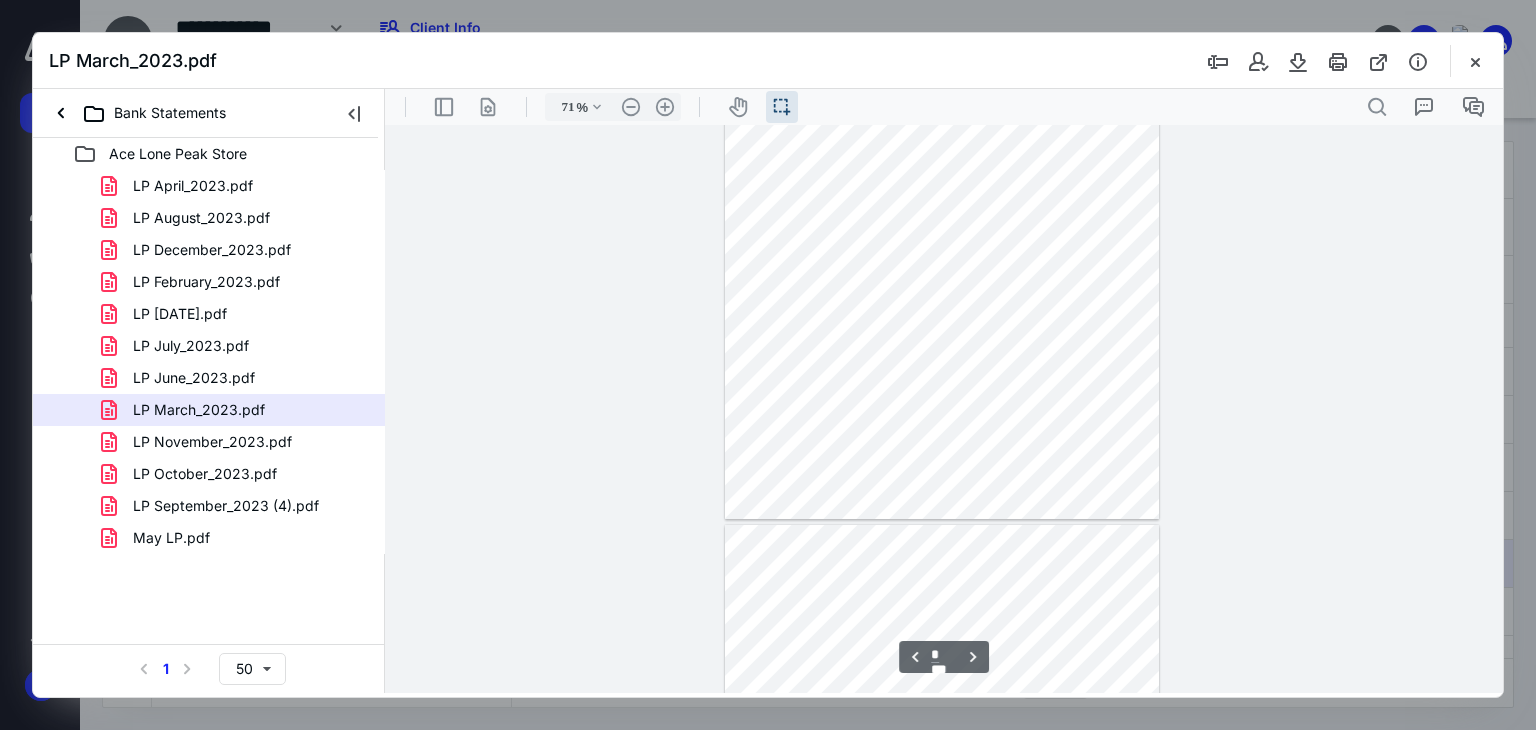 type on "*" 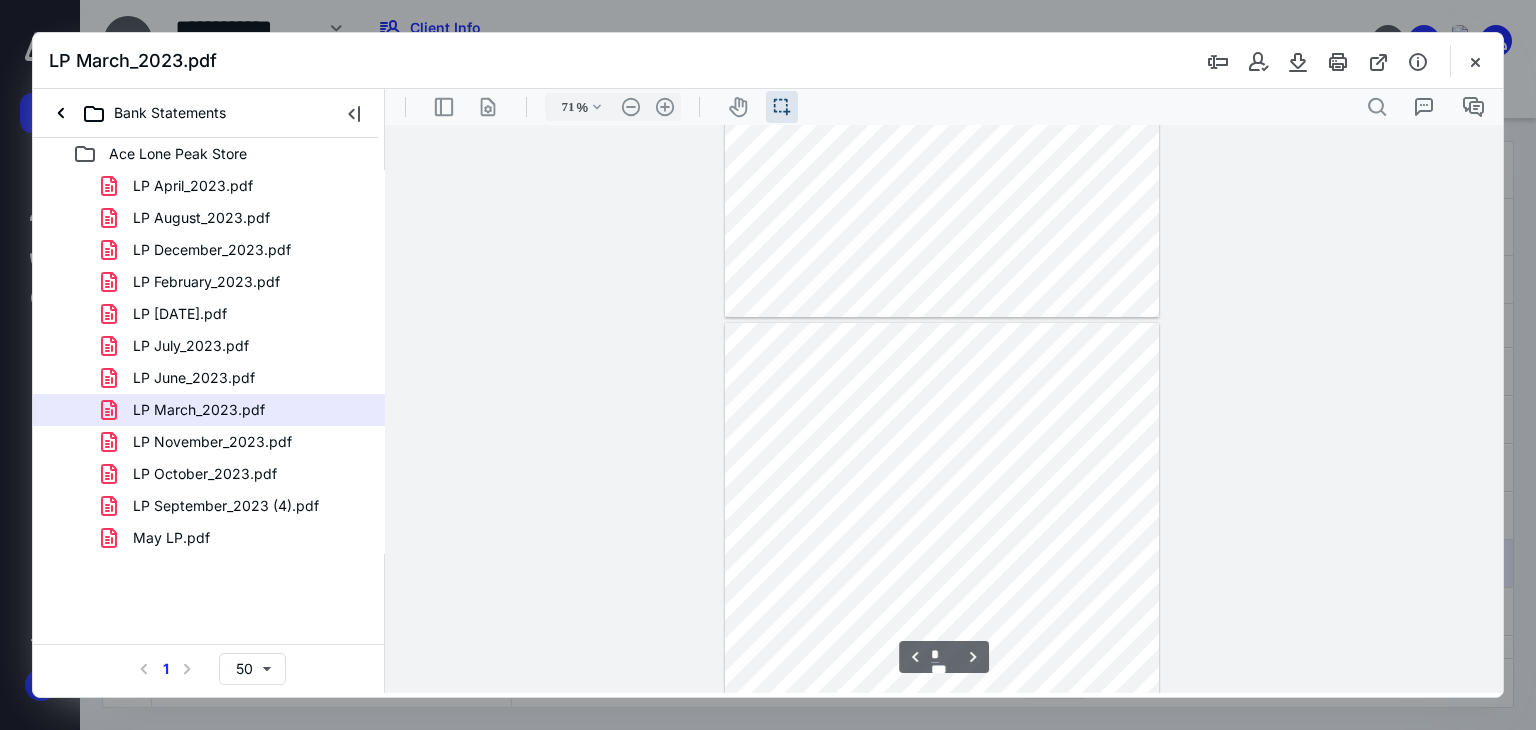 scroll, scrollTop: 1039, scrollLeft: 0, axis: vertical 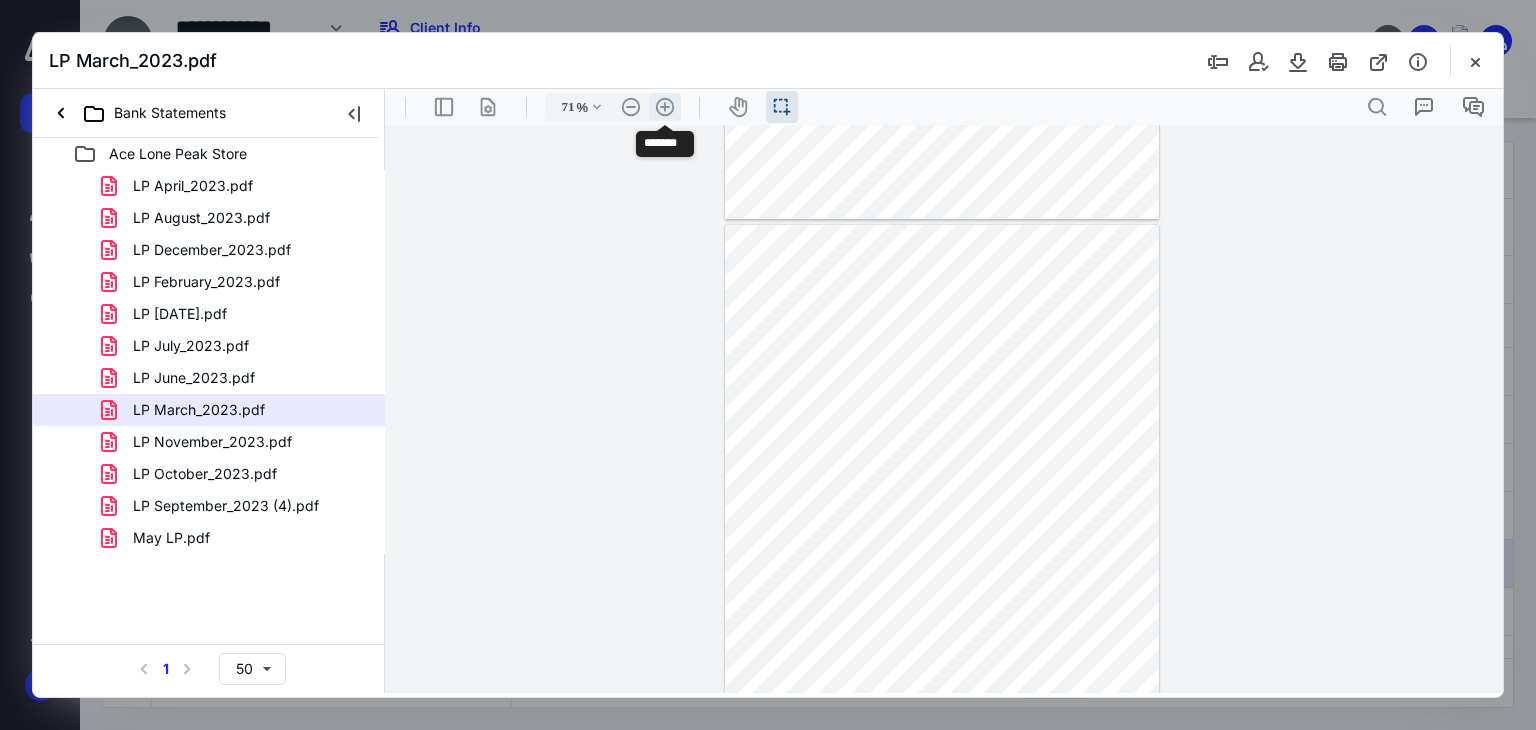 click on ".cls-1{fill:#abb0c4;} icon - header - zoom - in - line" at bounding box center [665, 107] 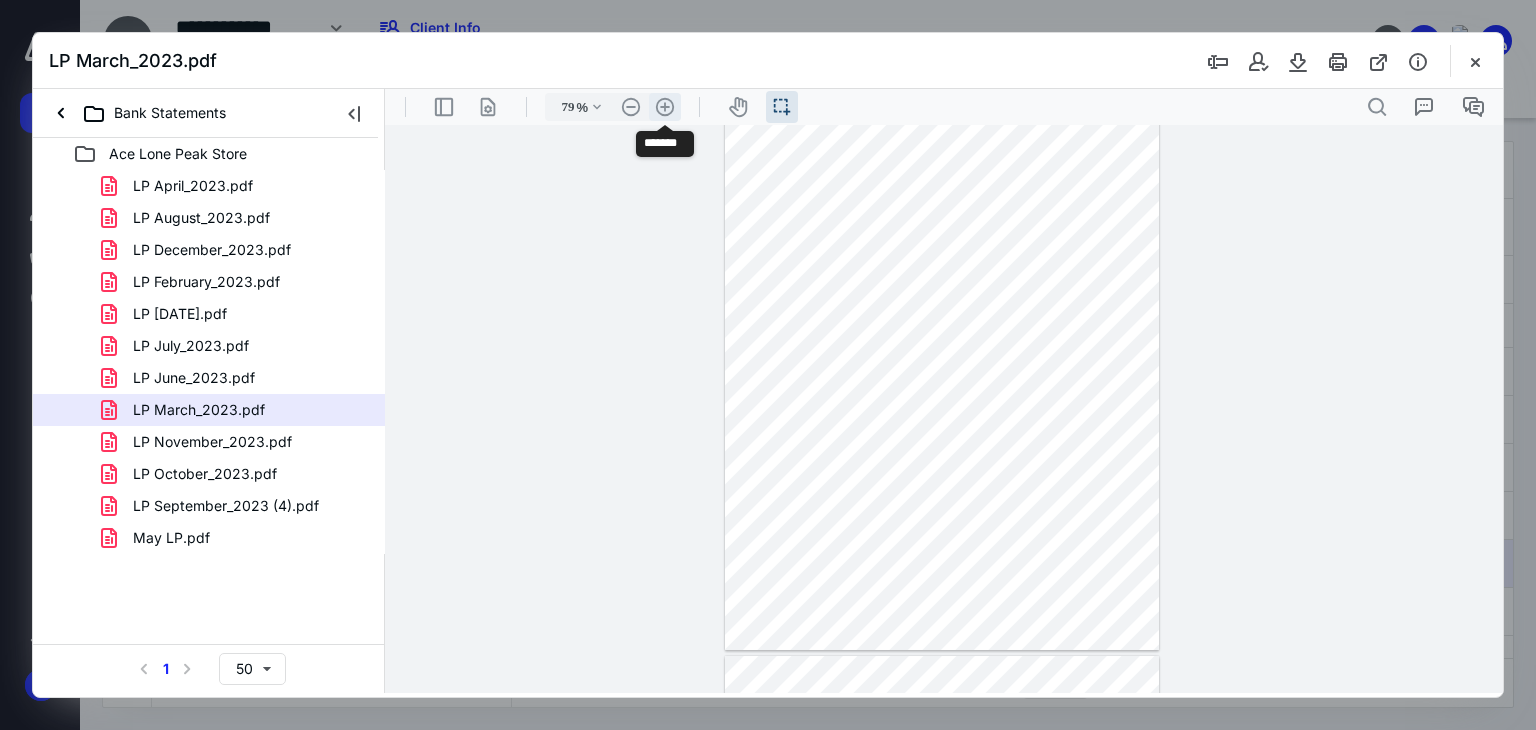 click on ".cls-1{fill:#abb0c4;} icon - header - zoom - in - line" at bounding box center [665, 107] 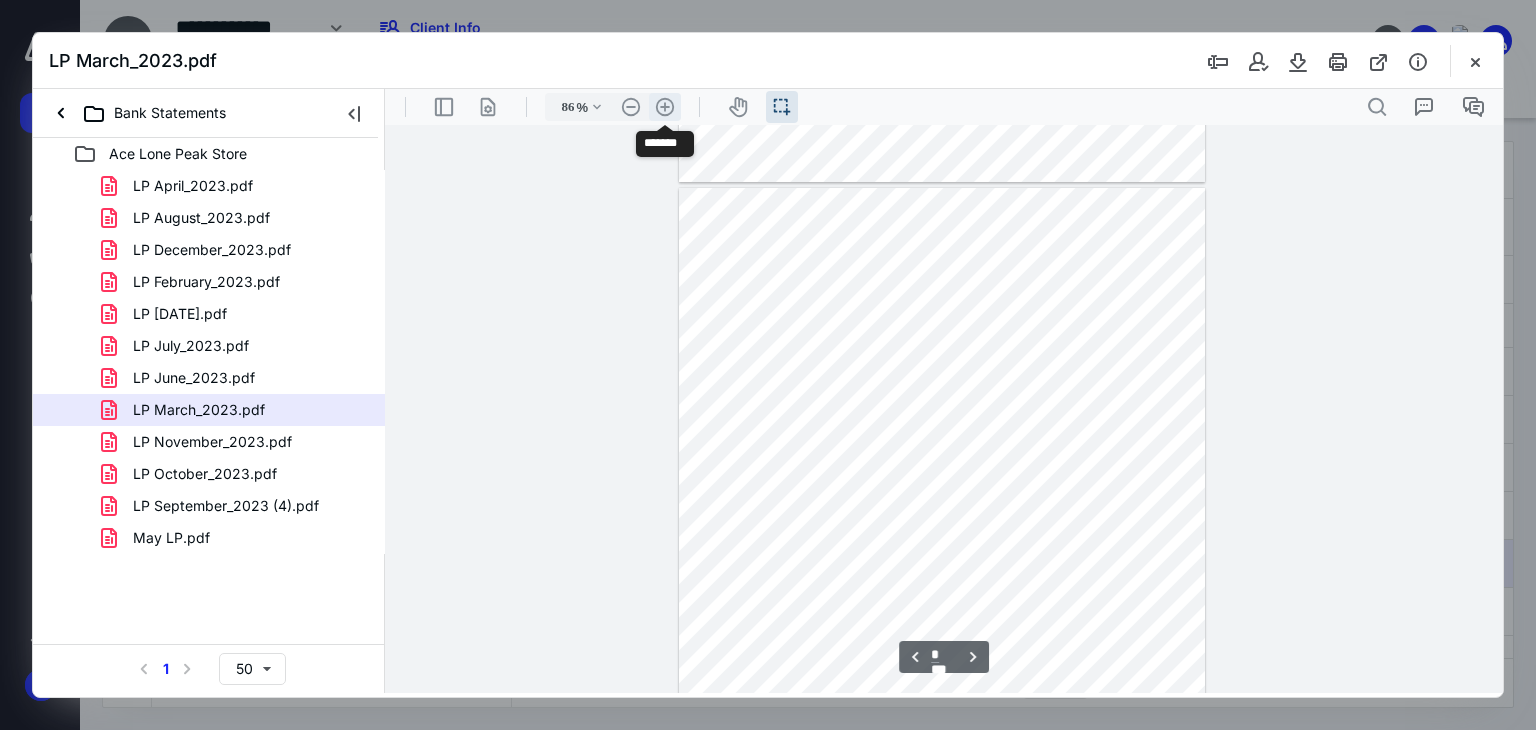 click on ".cls-1{fill:#abb0c4;} icon - header - zoom - in - line" at bounding box center [665, 107] 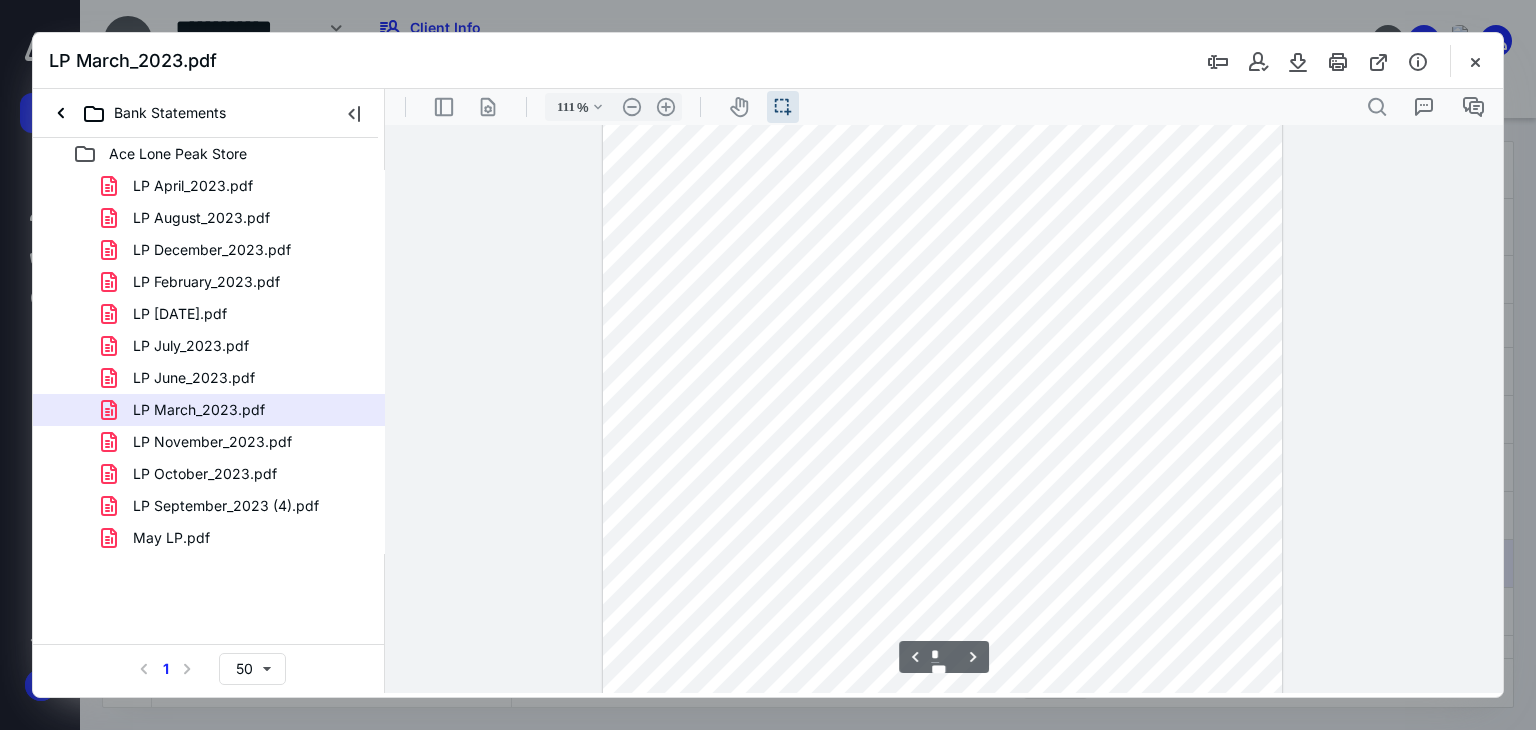 scroll, scrollTop: 373, scrollLeft: 0, axis: vertical 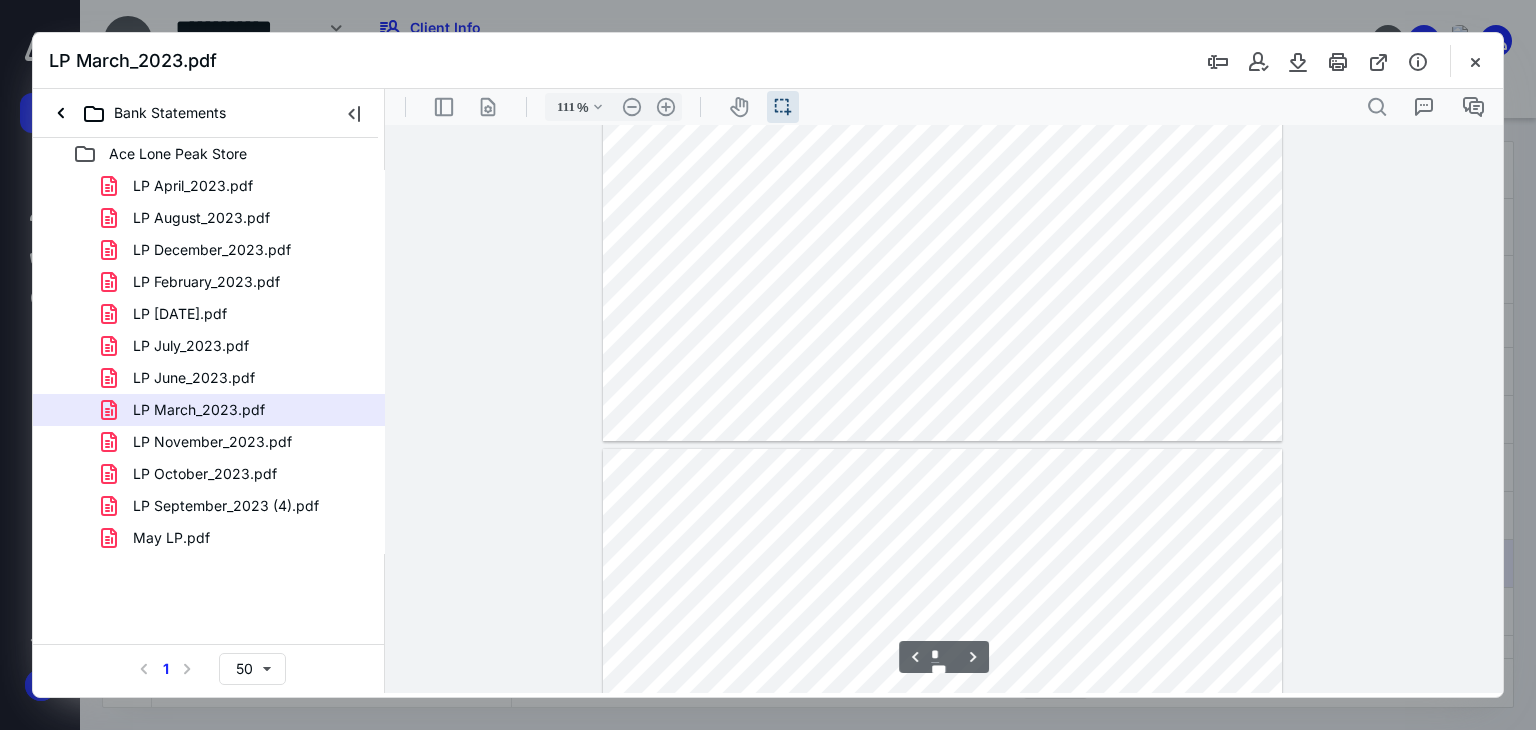 type on "*" 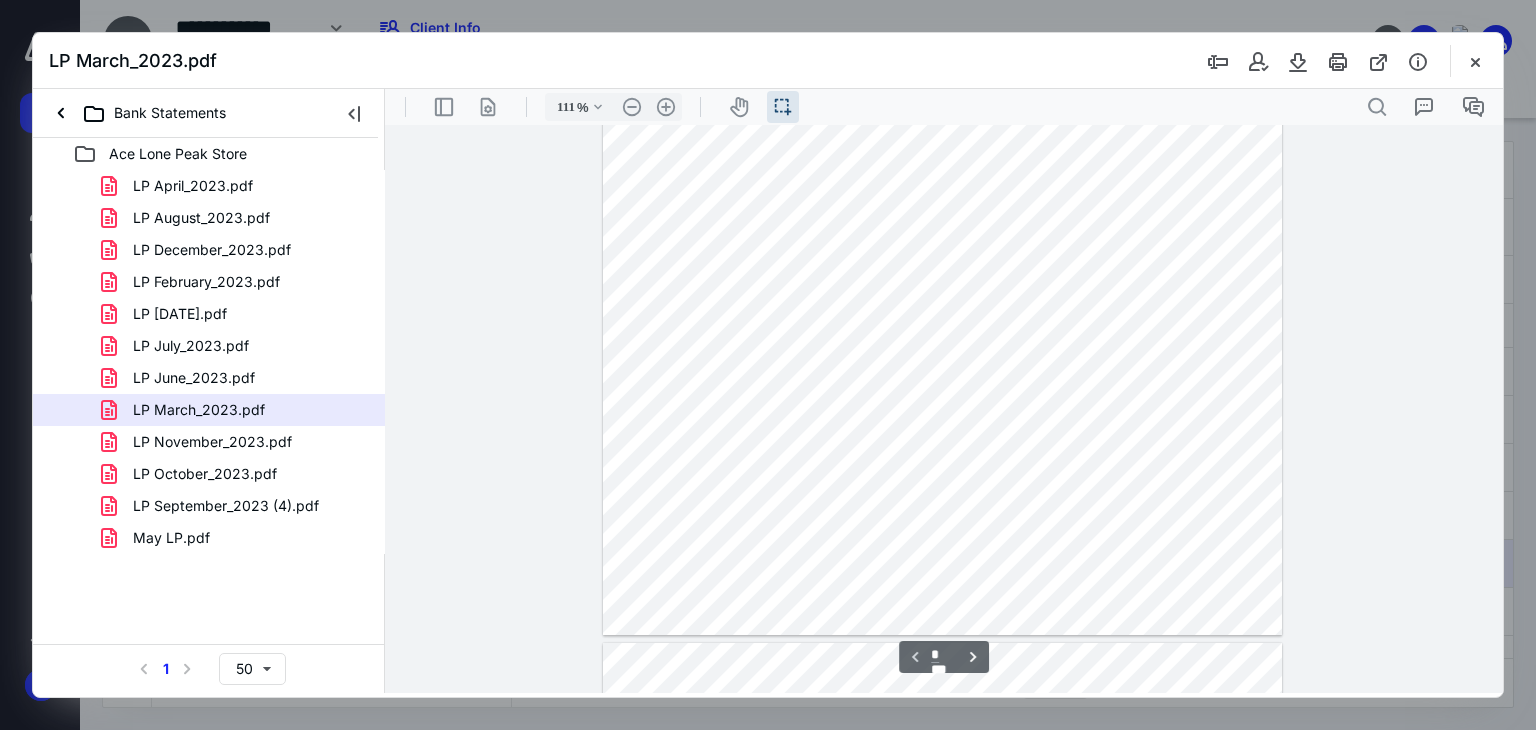 scroll, scrollTop: 0, scrollLeft: 0, axis: both 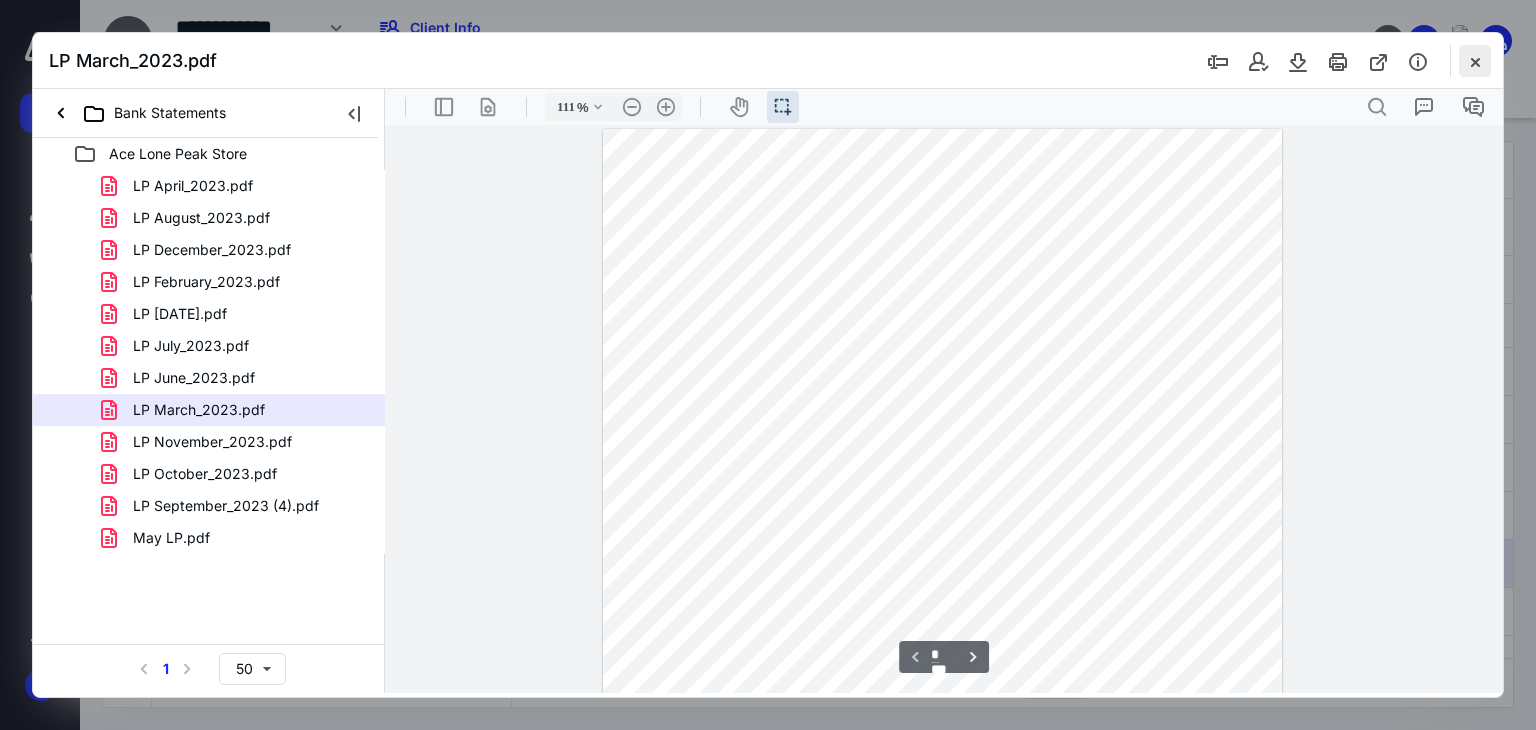 click at bounding box center (1475, 61) 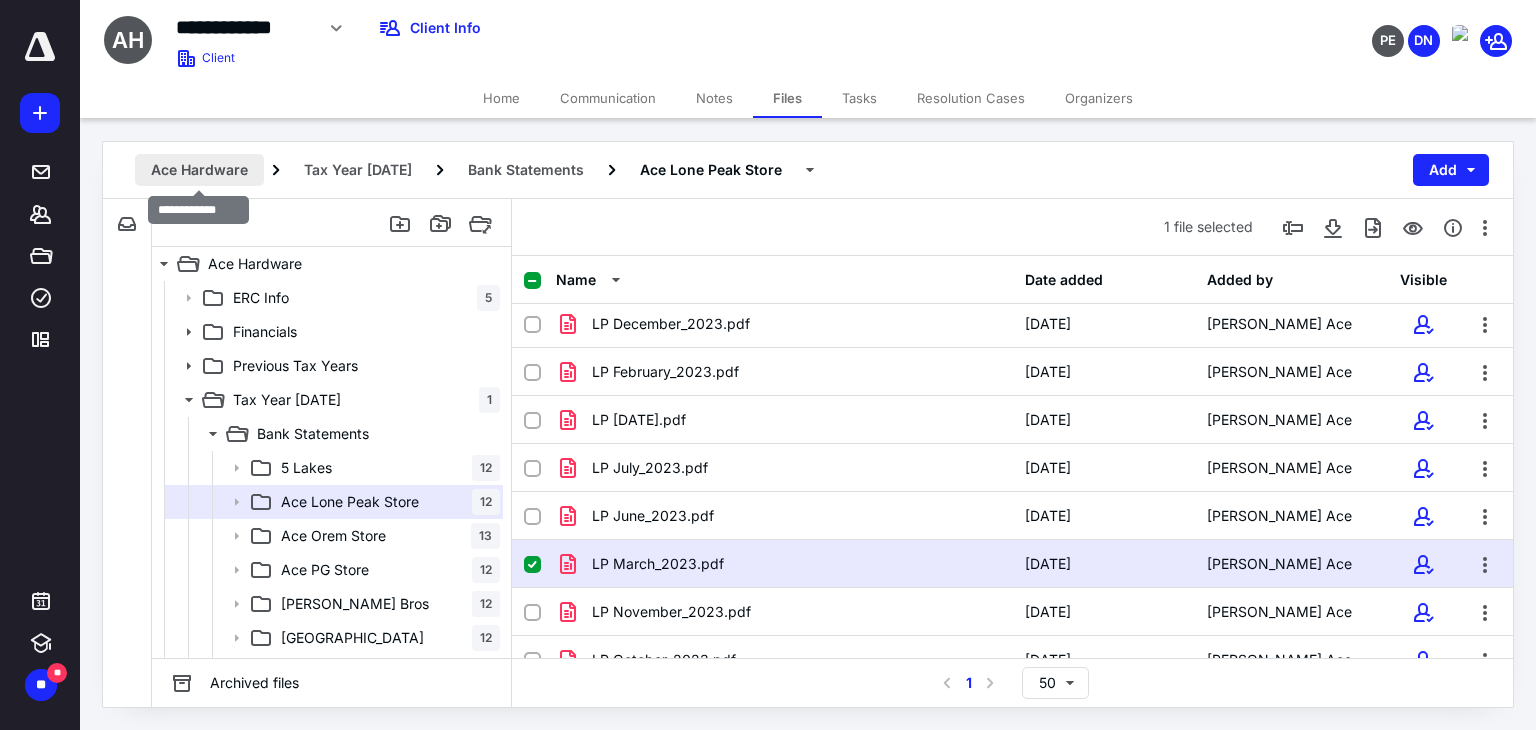 click on "Ace Hardware" at bounding box center [199, 170] 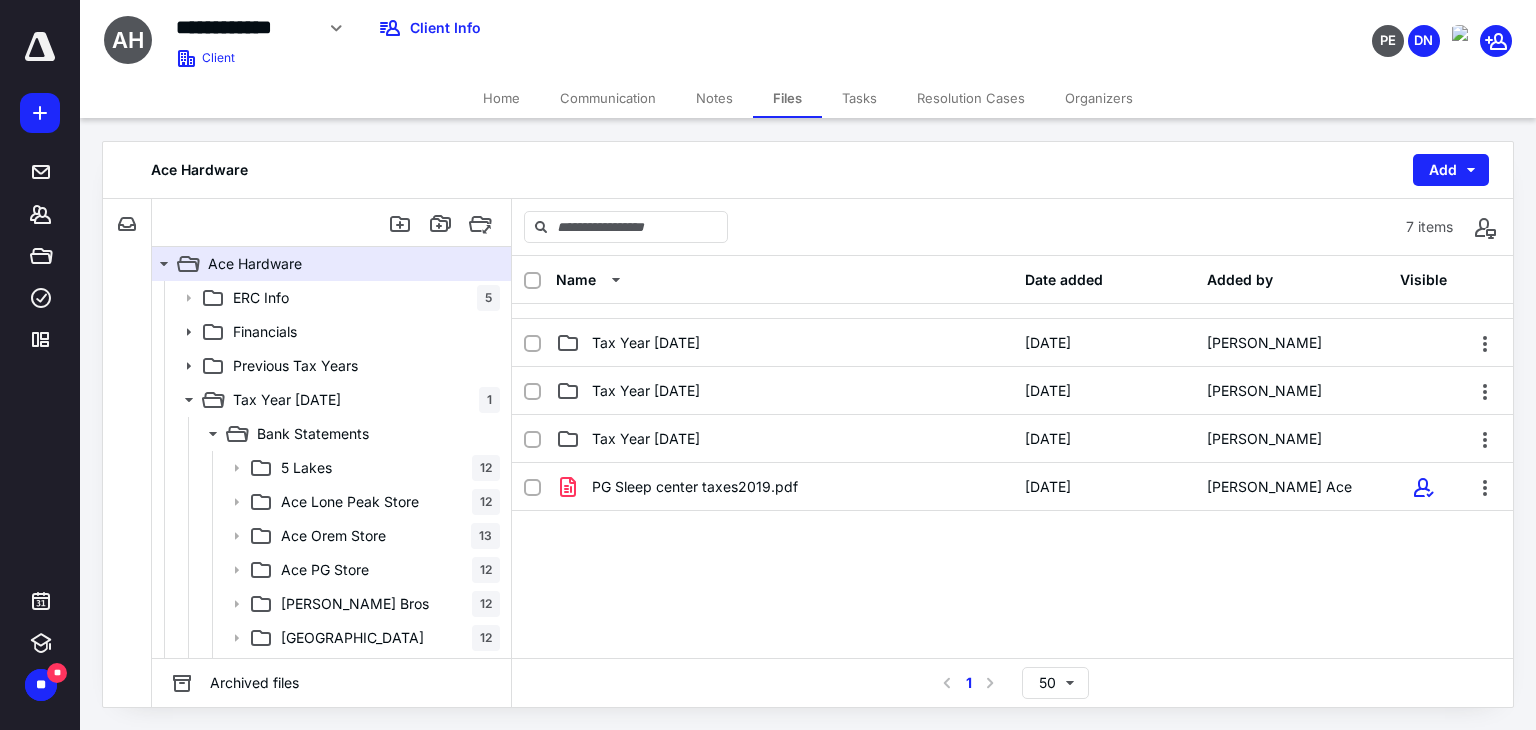 scroll, scrollTop: 0, scrollLeft: 0, axis: both 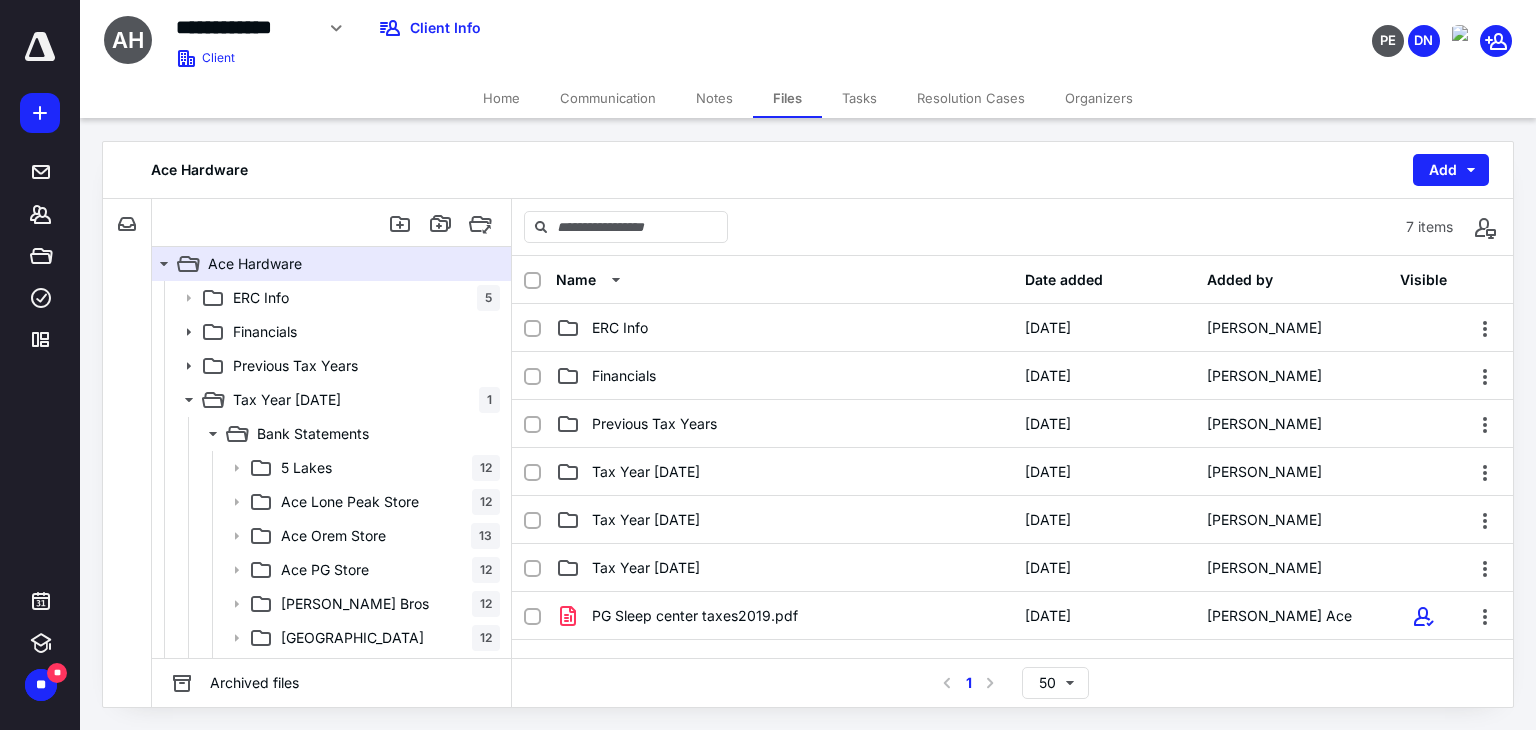click on "Files" at bounding box center [787, 98] 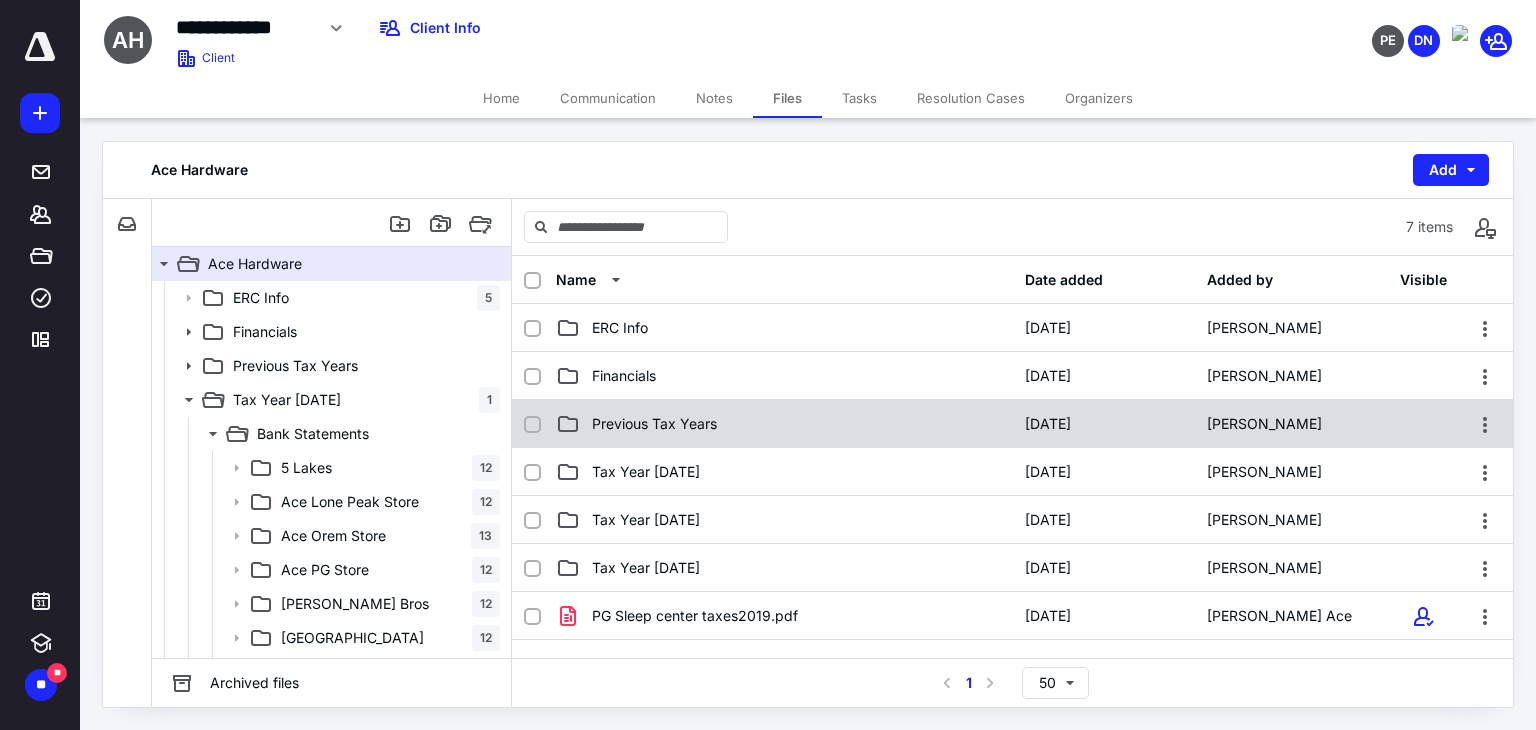 click on "Previous Tax Years" at bounding box center [654, 424] 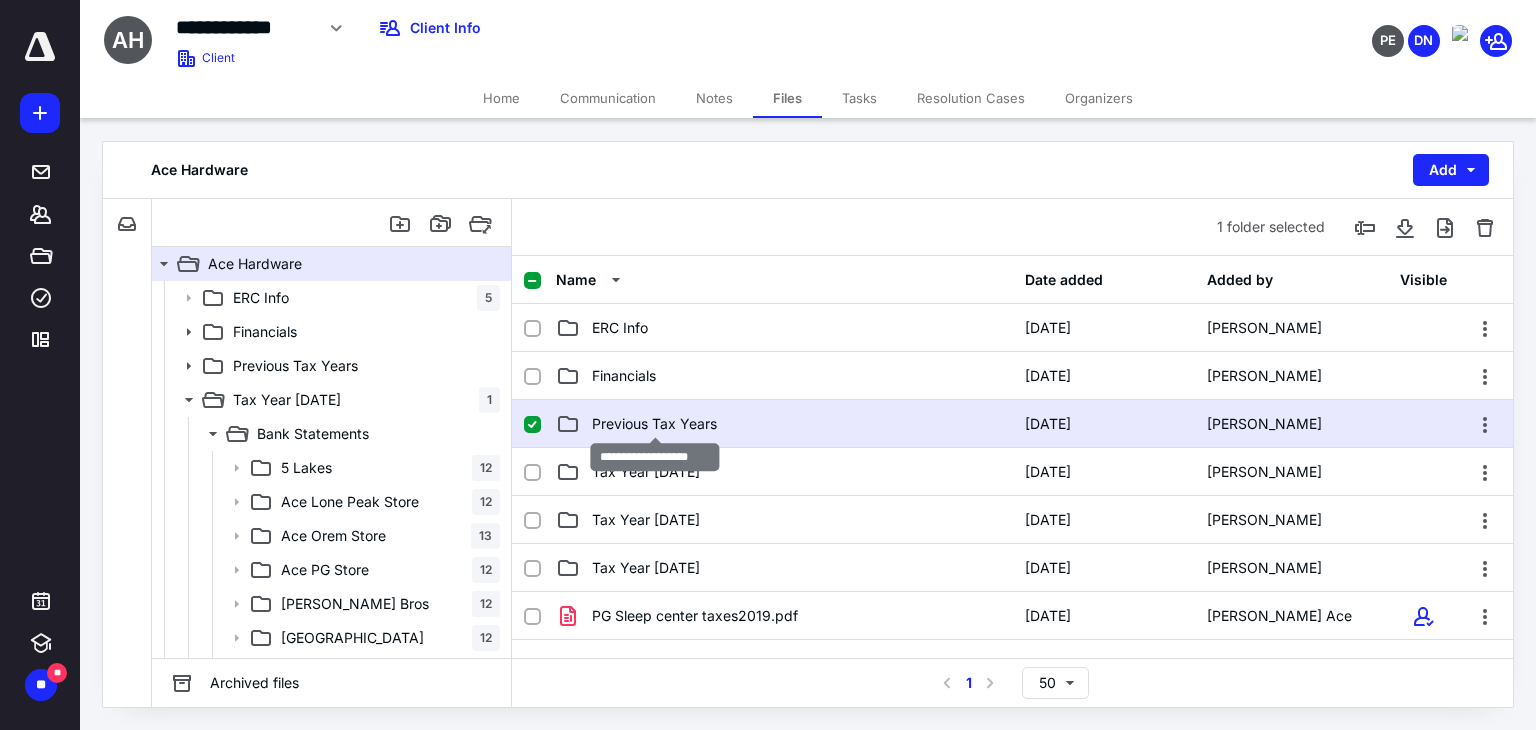 click on "Previous Tax Years" at bounding box center [654, 424] 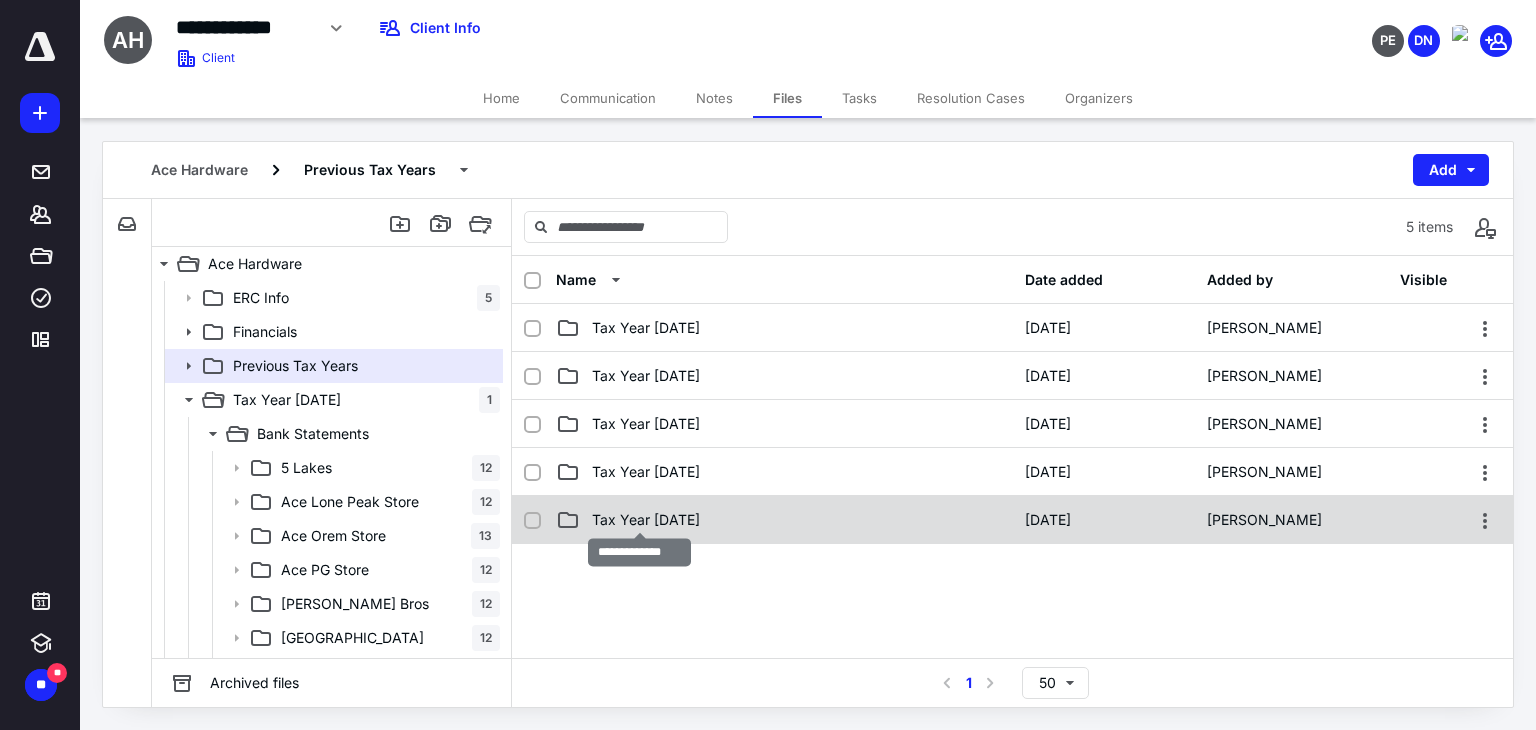 click on "Tax Year [DATE]" at bounding box center (646, 520) 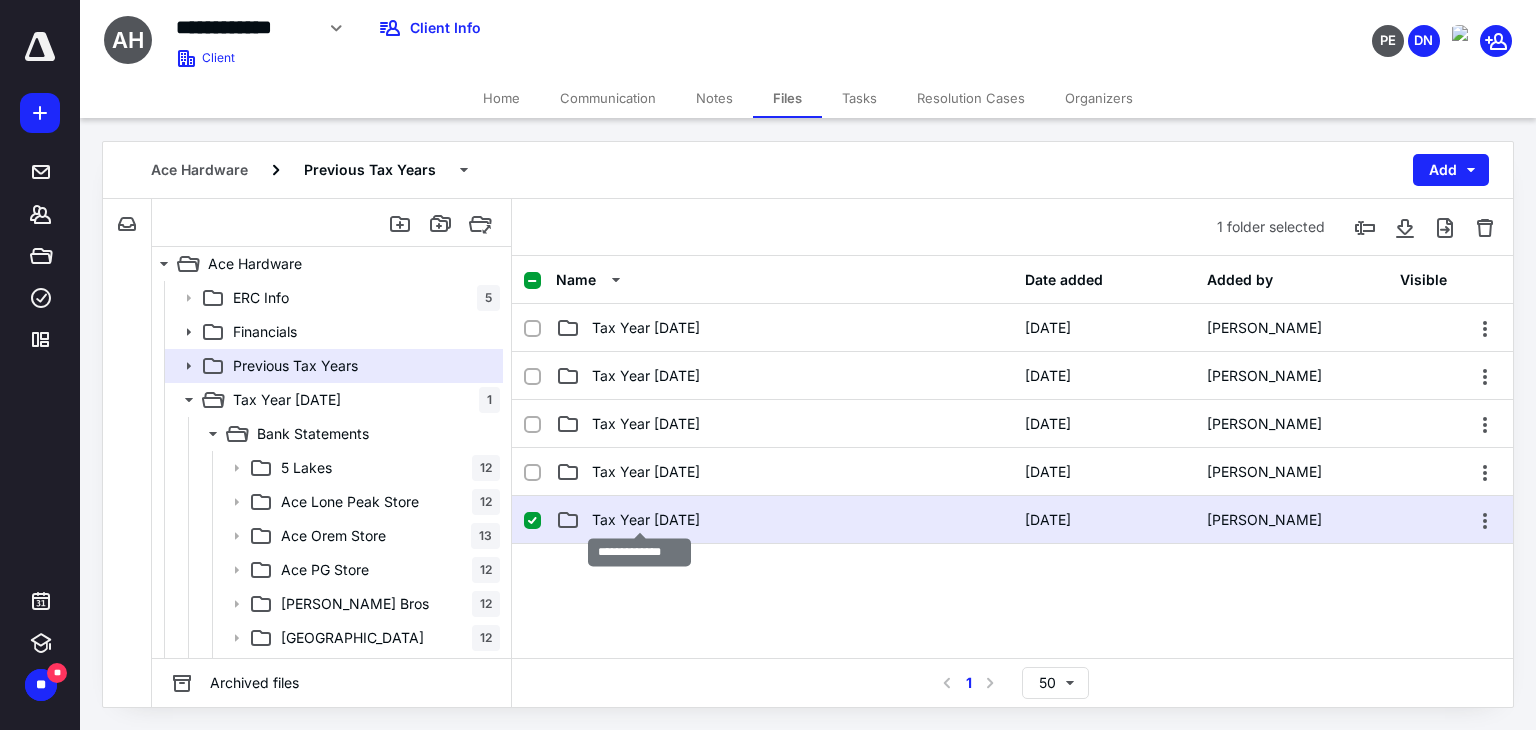 click on "Tax Year [DATE]" at bounding box center (646, 520) 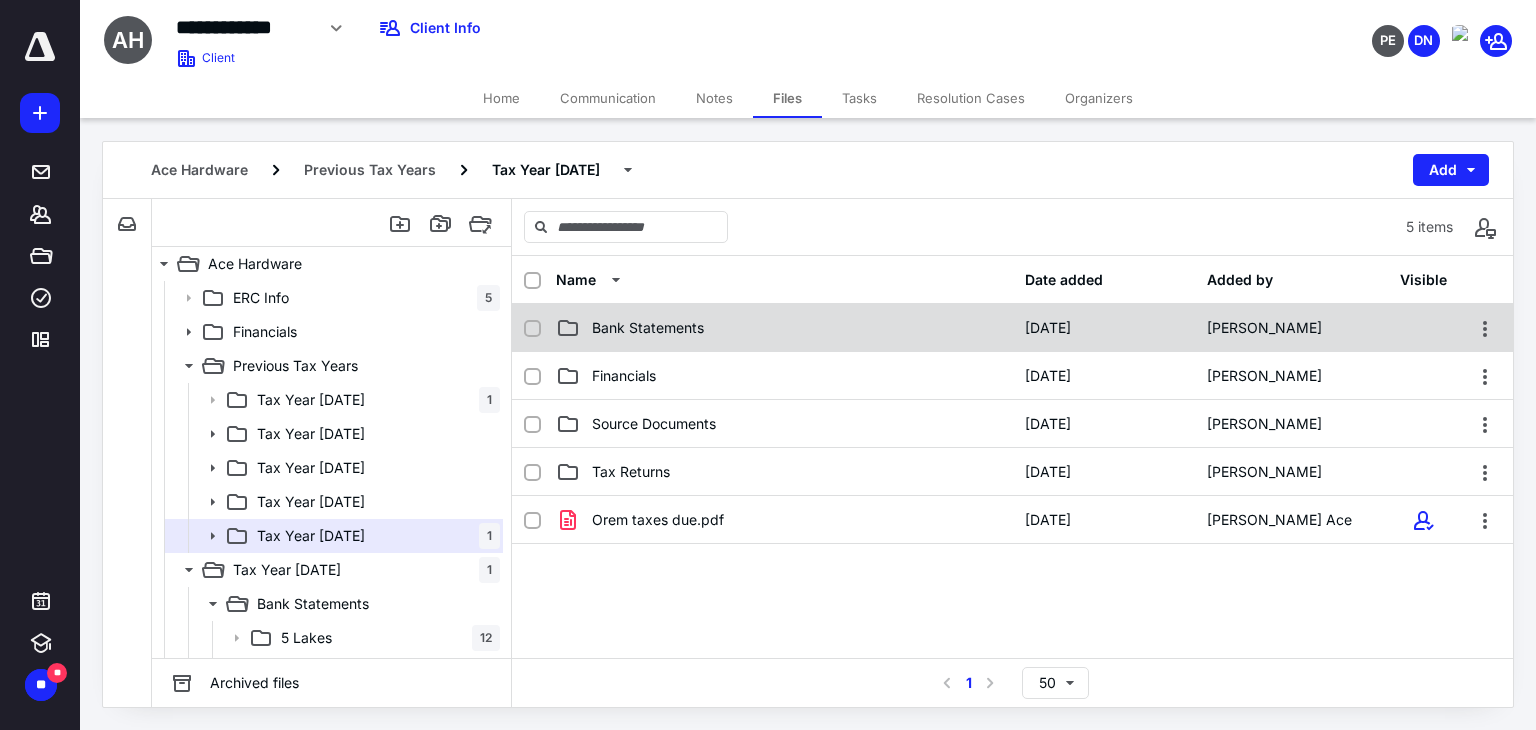 click on "Bank Statements" at bounding box center (648, 328) 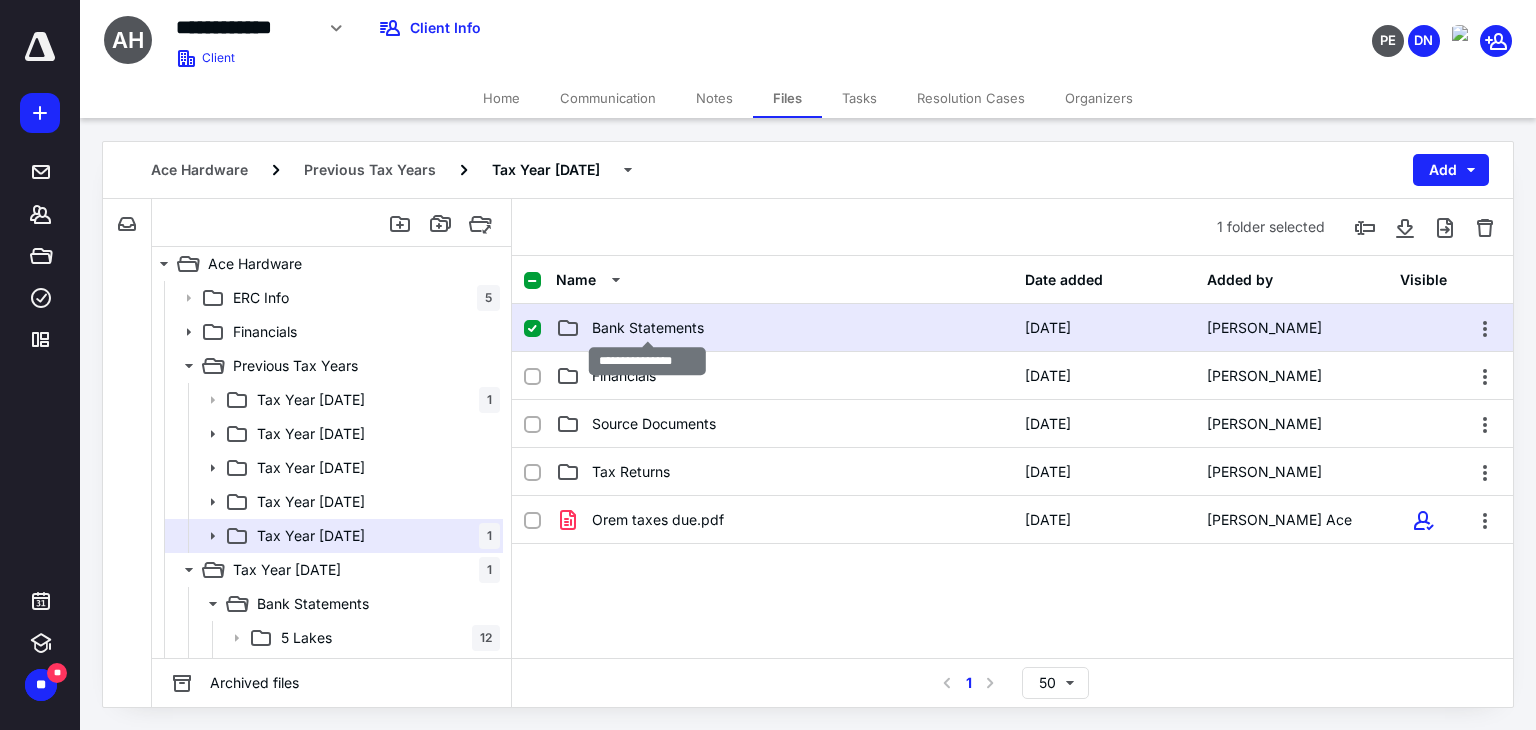 click on "Bank Statements" at bounding box center [648, 328] 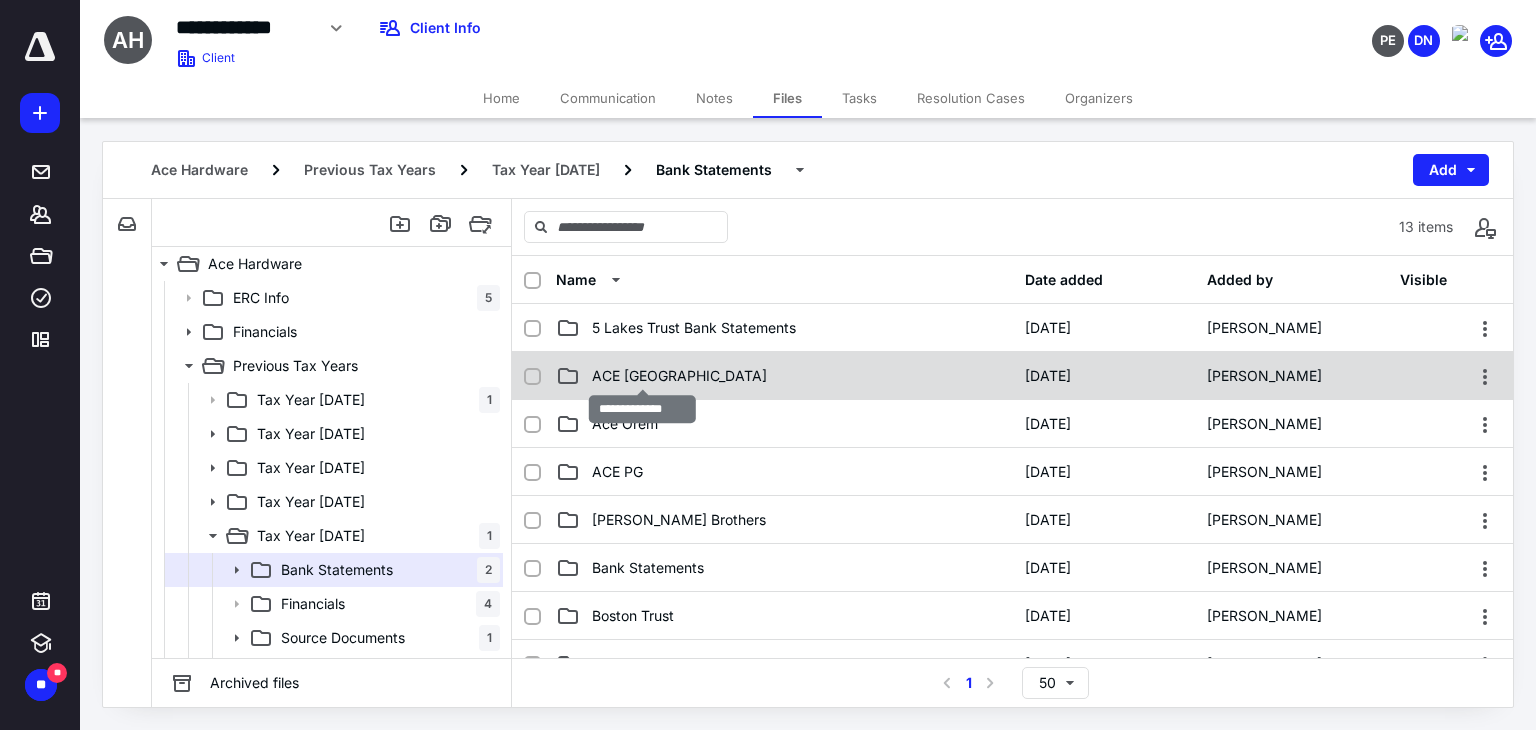 click on "ACE [GEOGRAPHIC_DATA]" at bounding box center (679, 376) 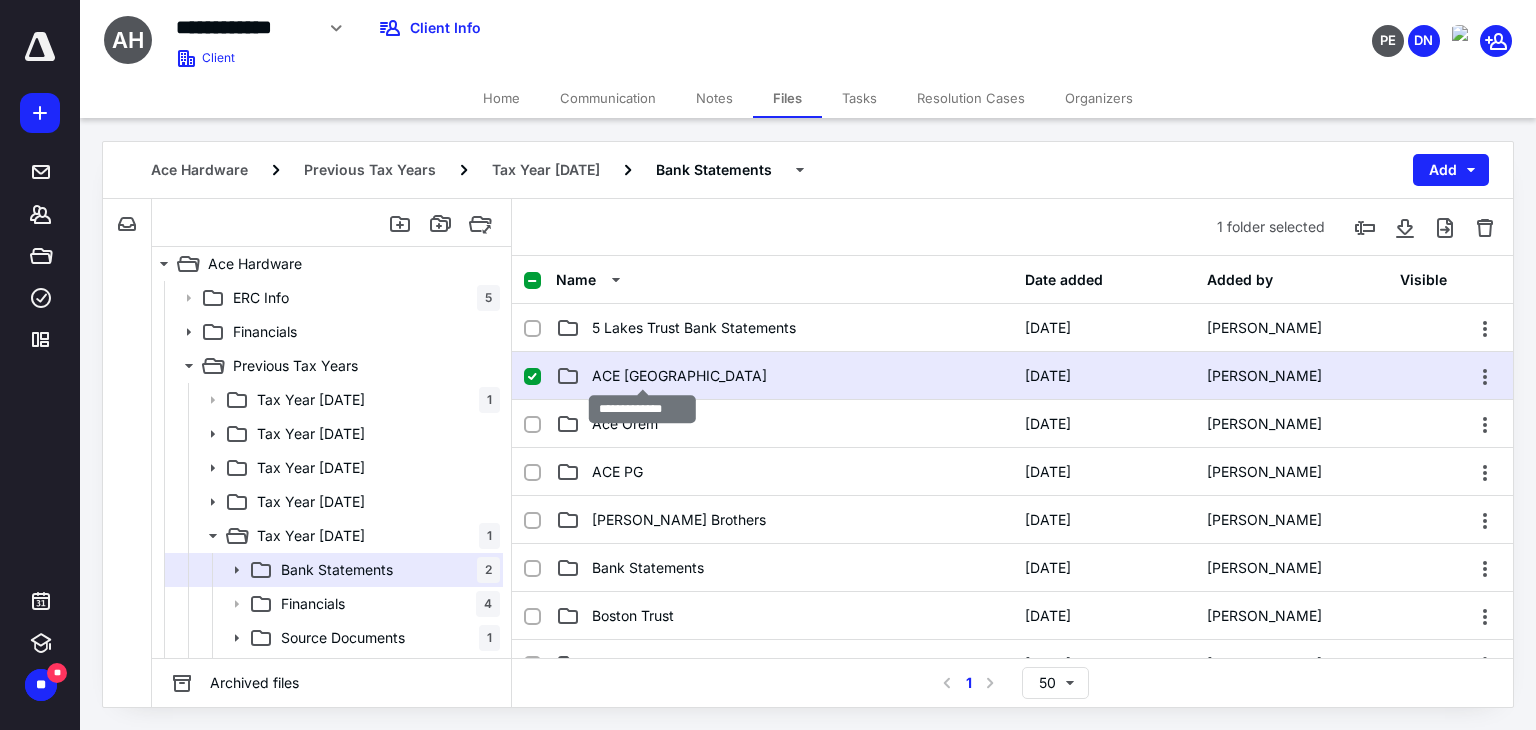 click on "ACE [GEOGRAPHIC_DATA]" at bounding box center (679, 376) 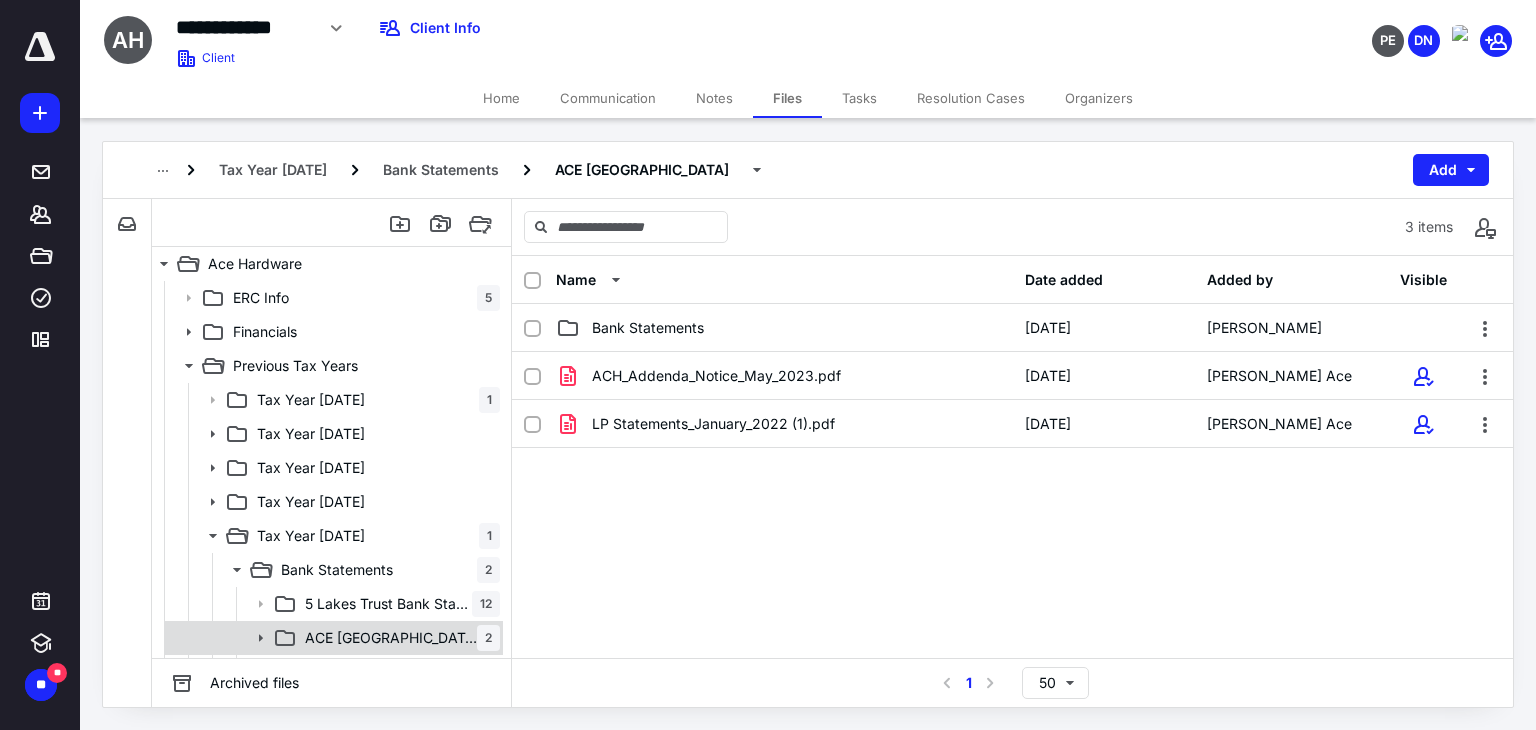 click on "ACE [GEOGRAPHIC_DATA]" at bounding box center (391, 638) 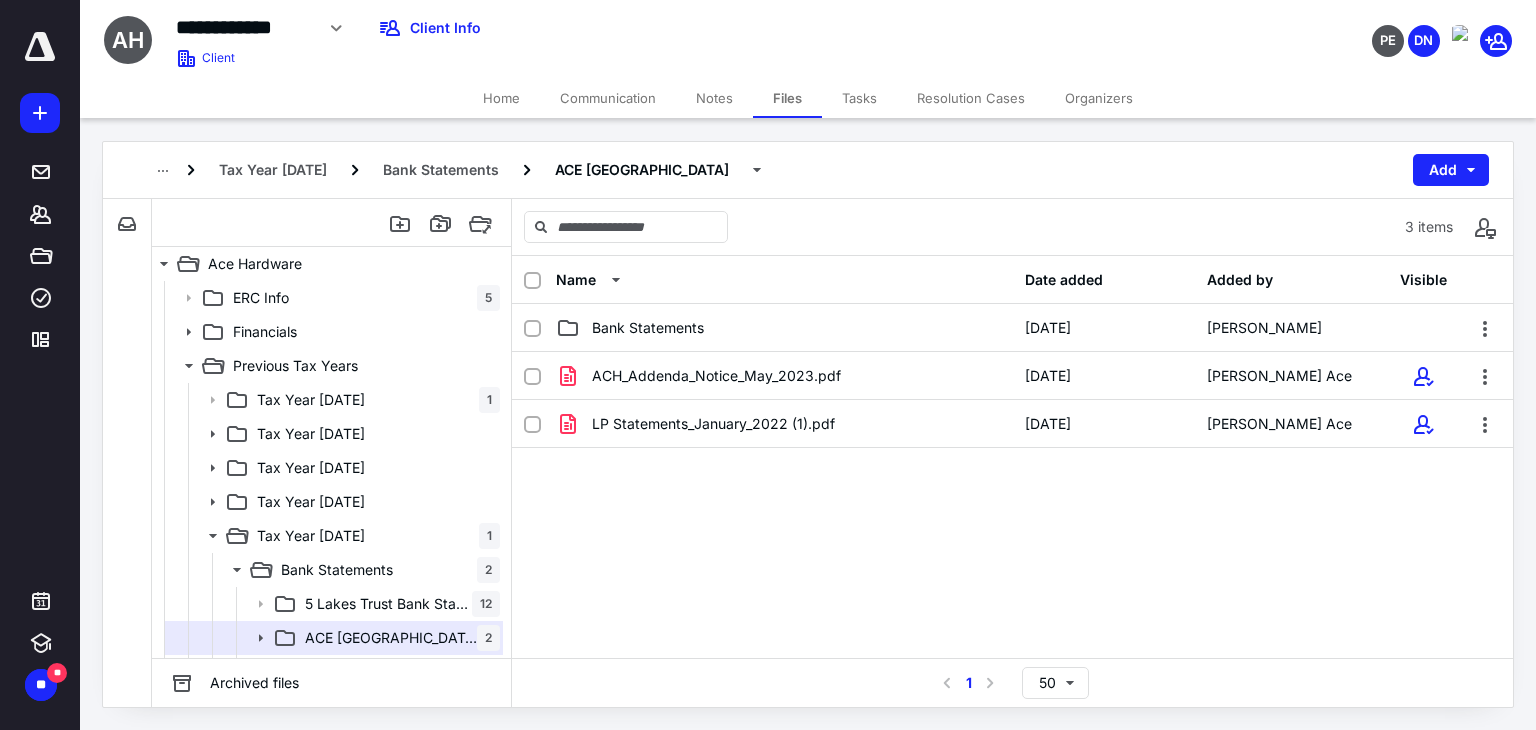 click on "ACH_Addenda_Notice_May_2023.pdf [DATE] [PERSON_NAME] Ace LP Statements_January_2022 (1).pdf [DATE] [PERSON_NAME] Ace" at bounding box center [1012, 502] 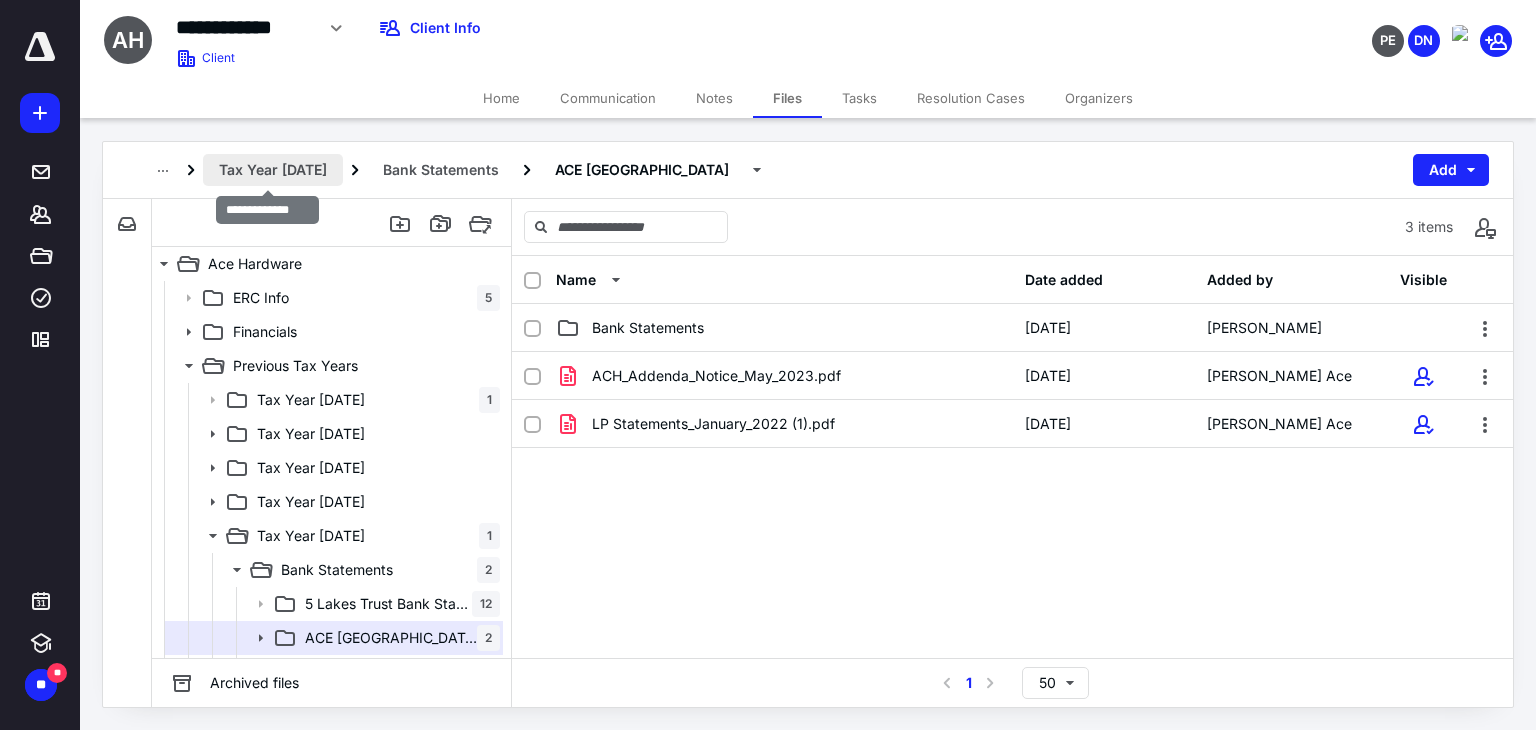 click on "Tax Year [DATE]" at bounding box center [273, 170] 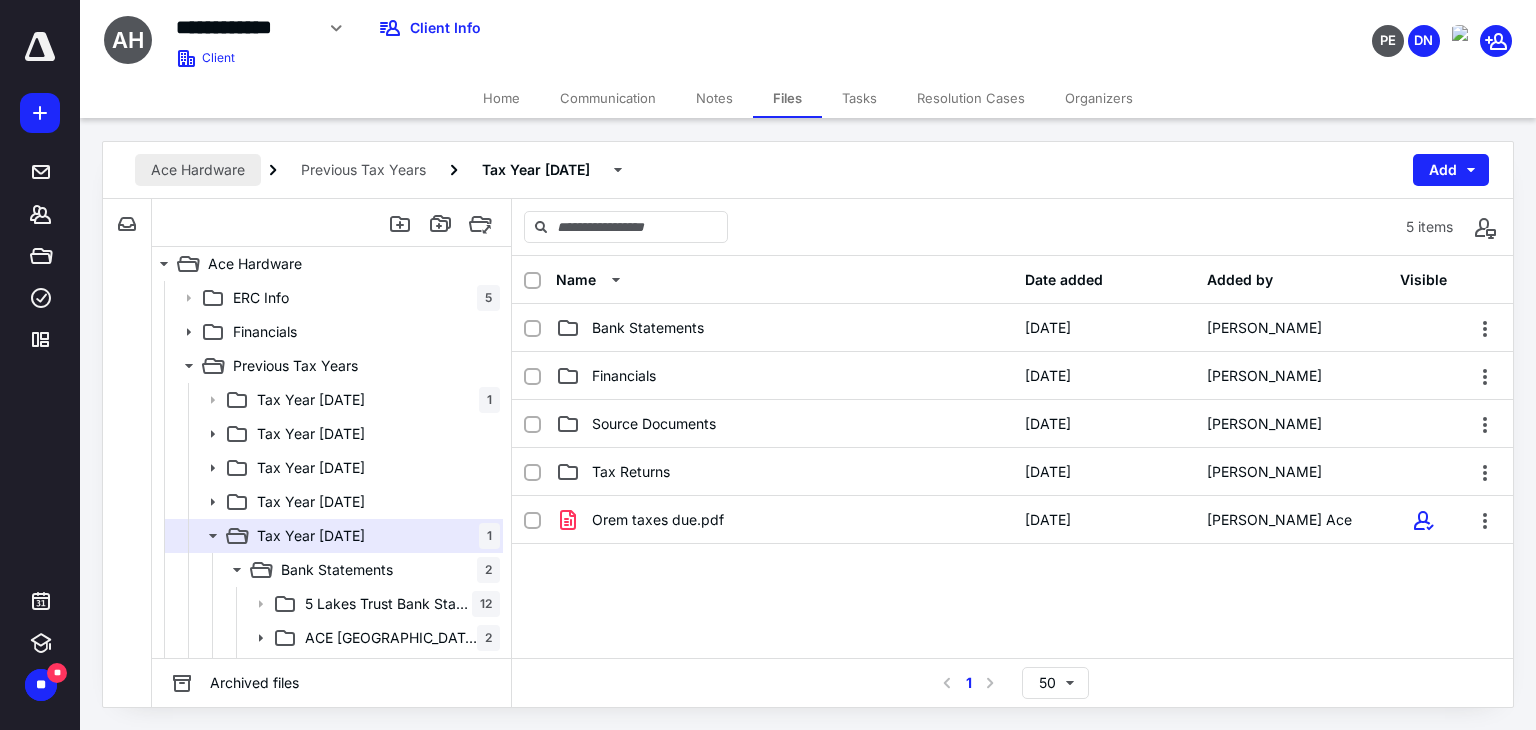 click on "Ace Hardware" at bounding box center [198, 170] 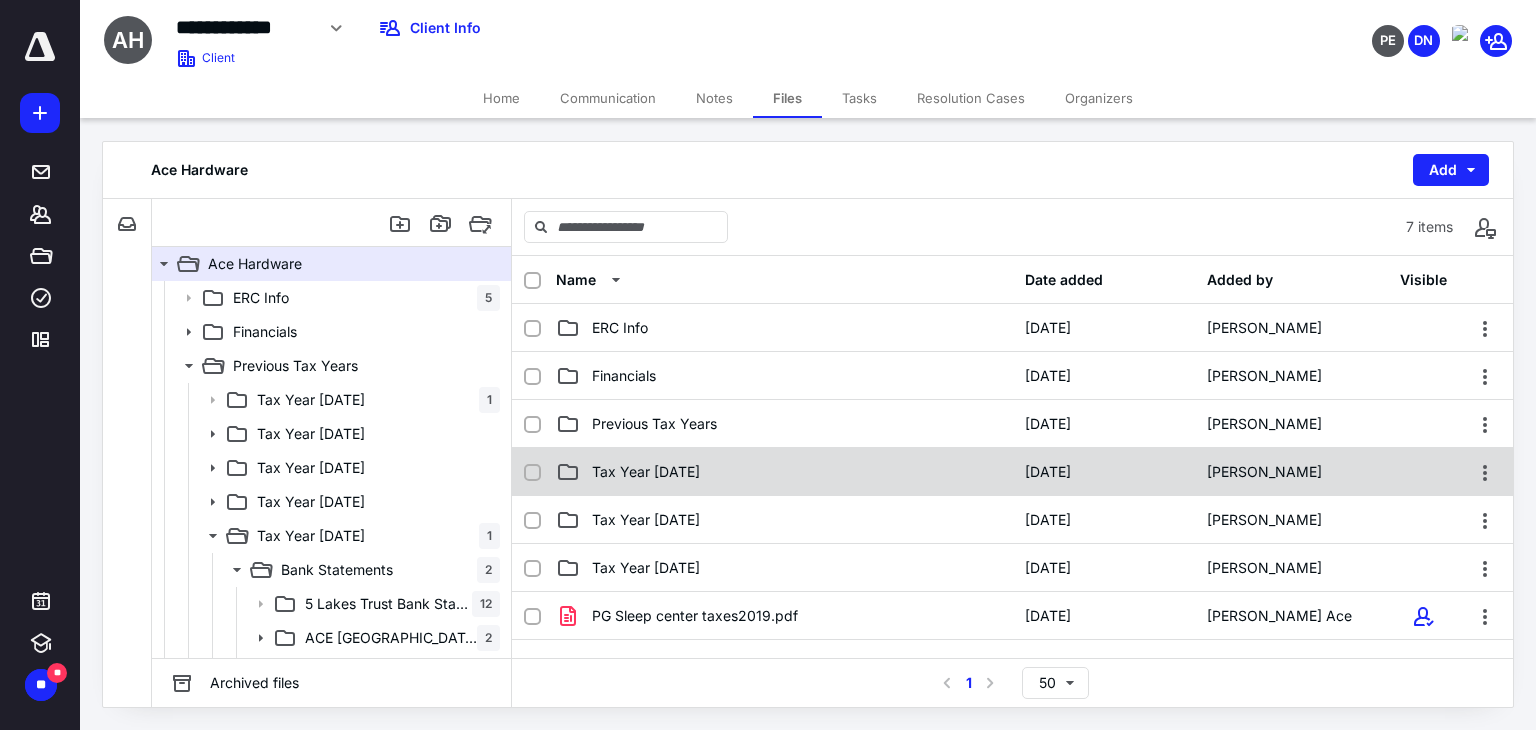 click on "Tax Year [DATE]" at bounding box center [646, 472] 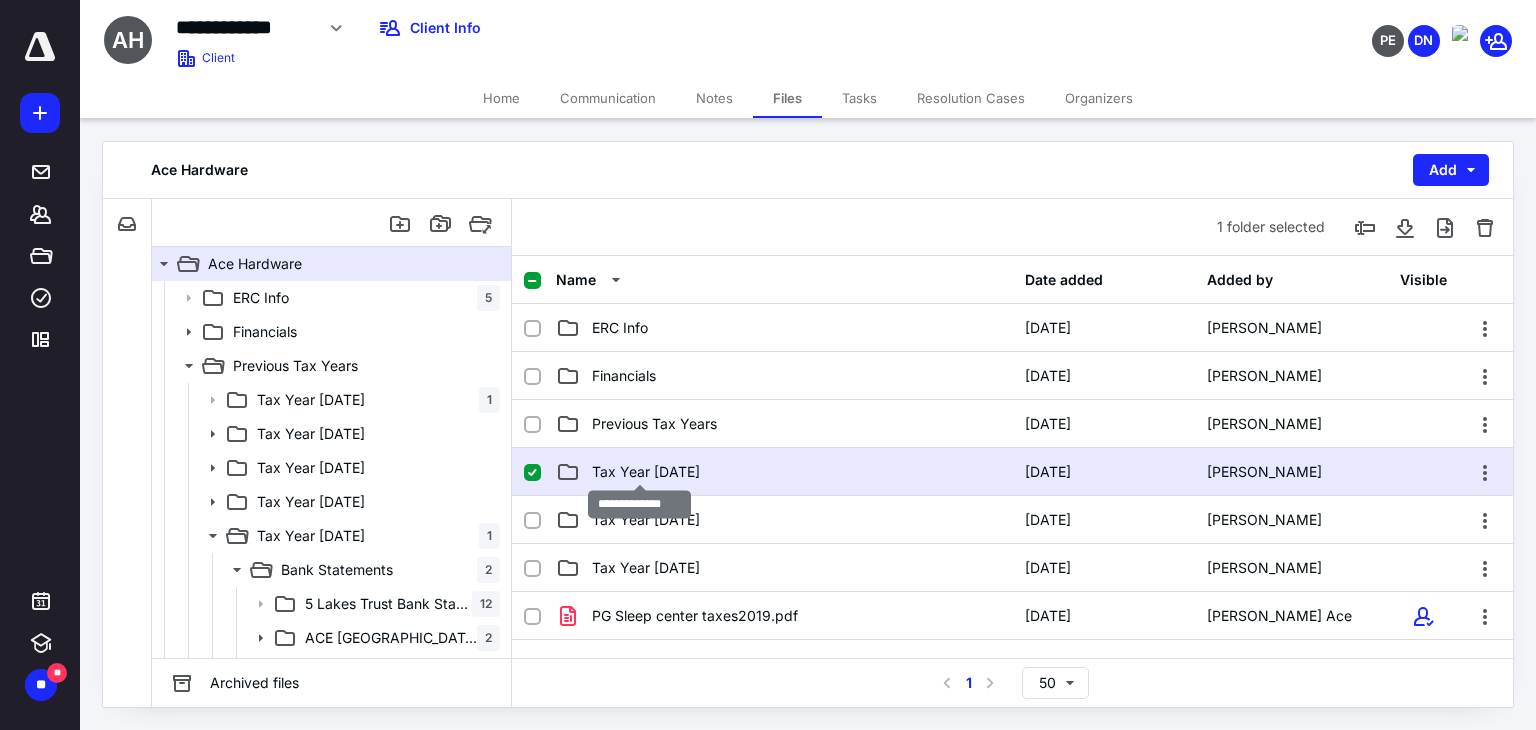 click on "Tax Year [DATE]" at bounding box center (646, 472) 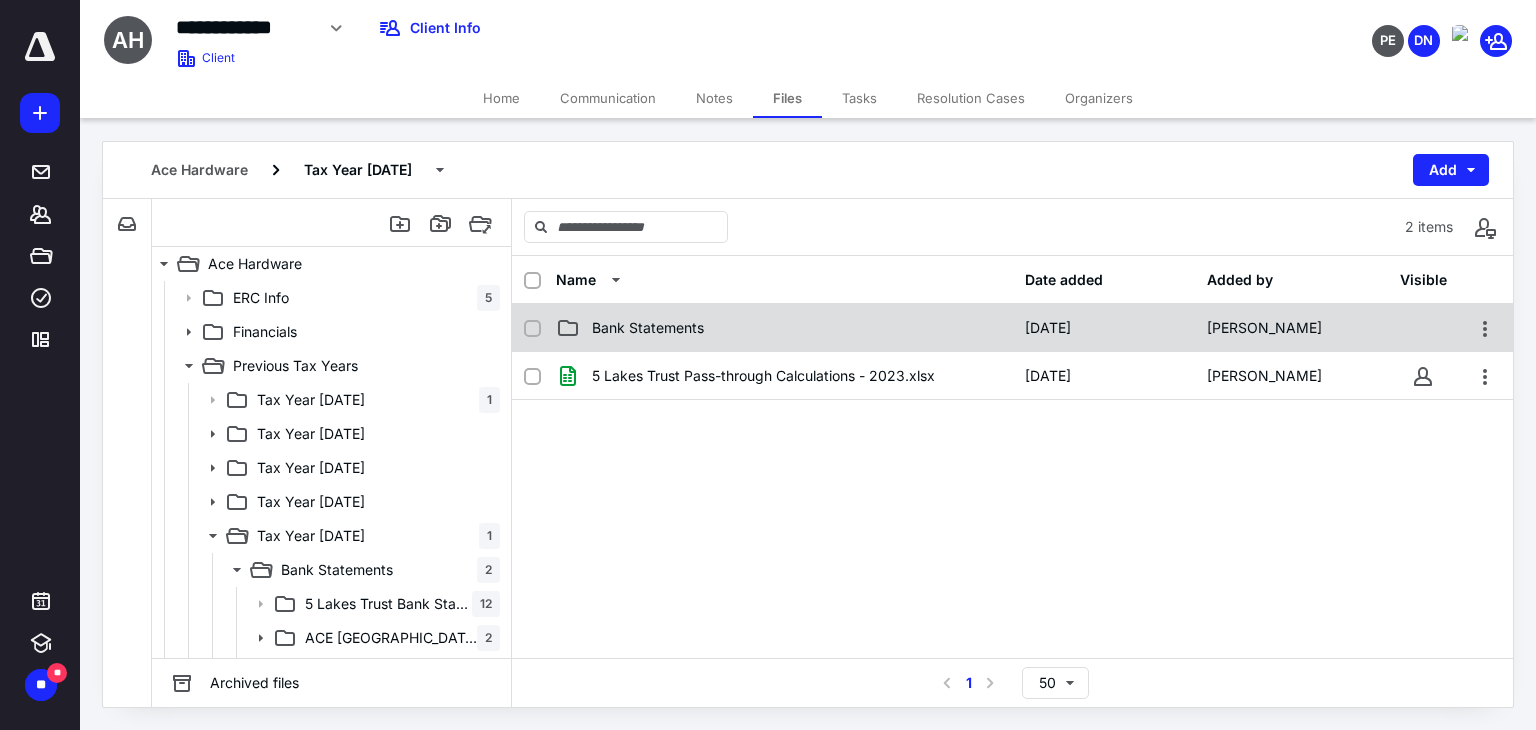 click on "Bank Statements" at bounding box center (648, 328) 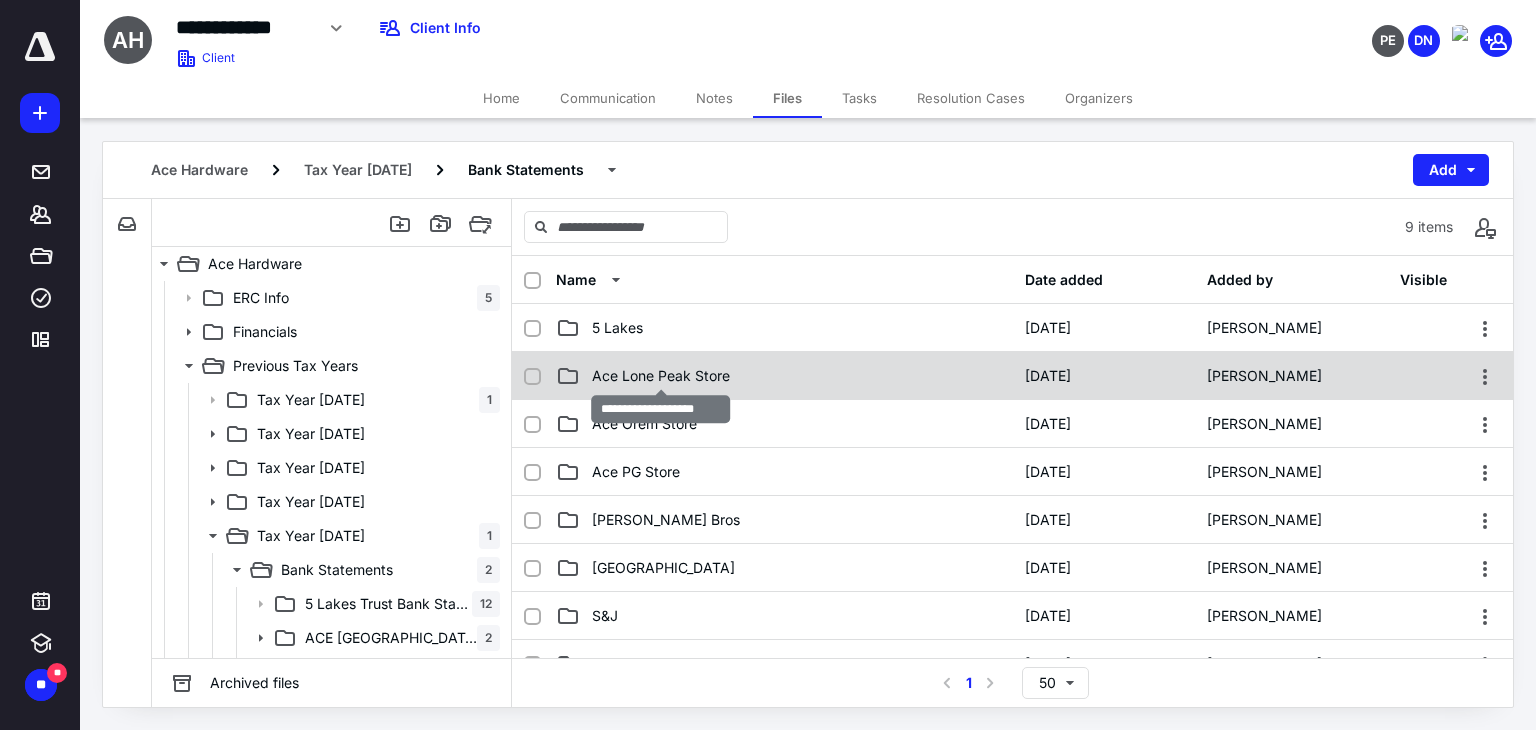 click on "Ace Lone Peak Store" at bounding box center (661, 376) 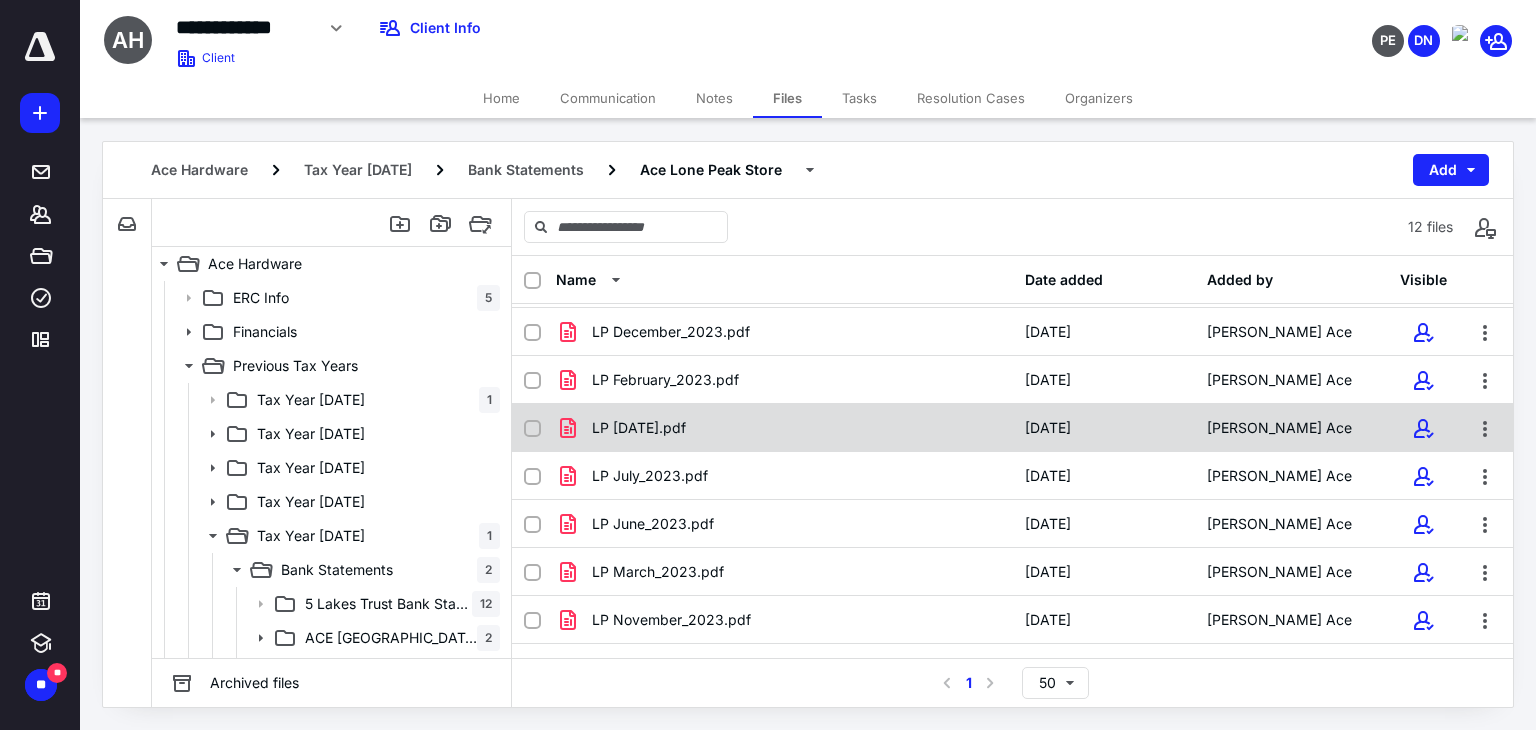 scroll, scrollTop: 200, scrollLeft: 0, axis: vertical 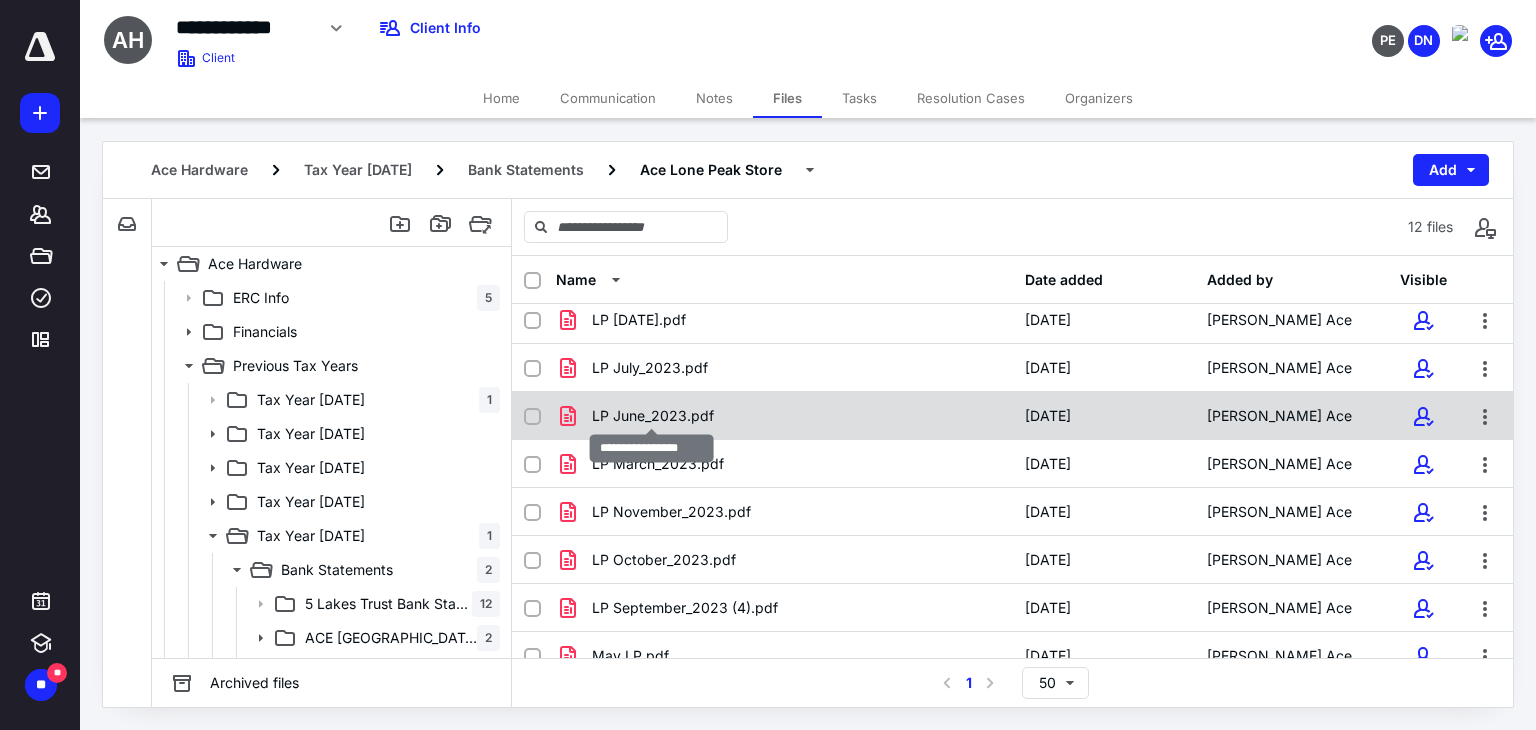 click on "LP June_2023.pdf" at bounding box center [653, 416] 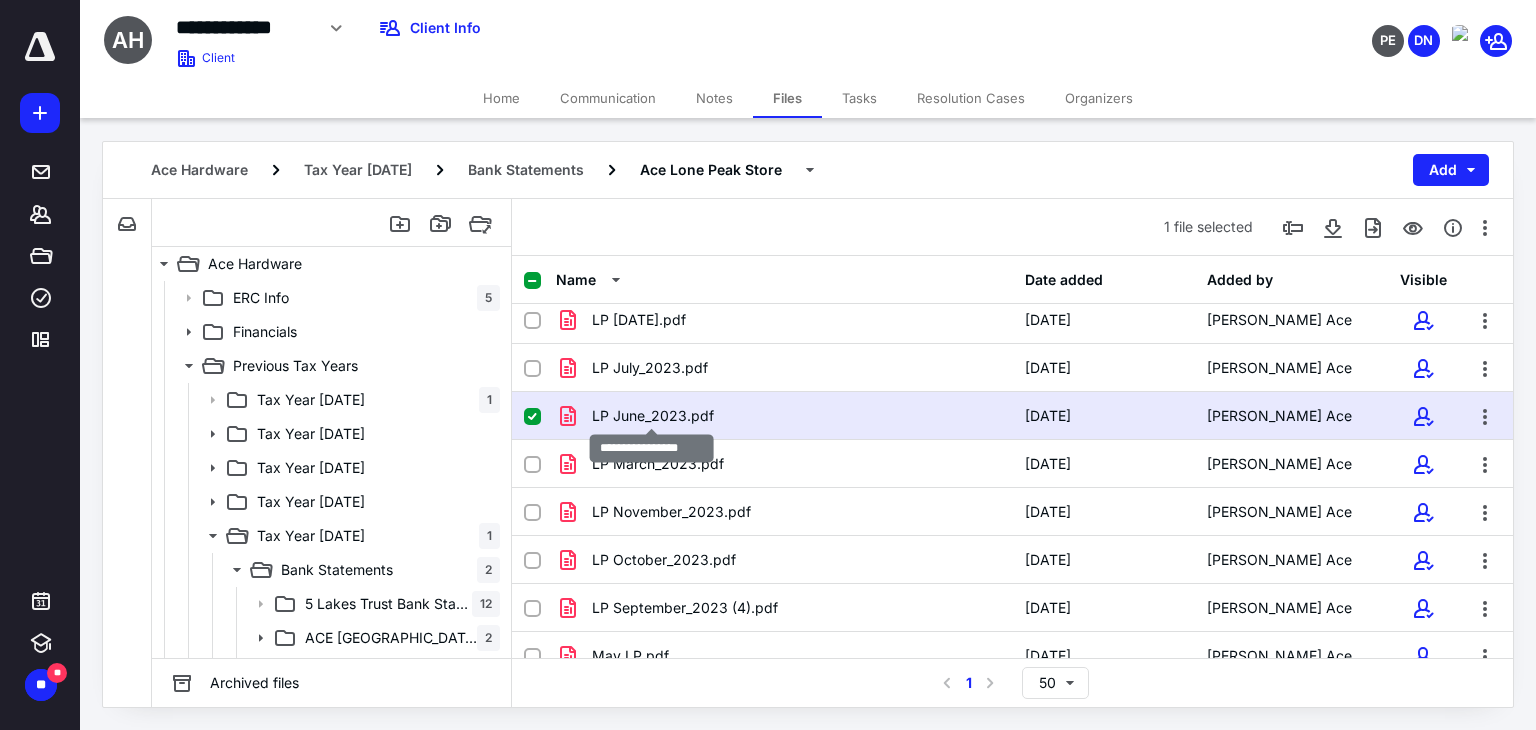 click on "LP June_2023.pdf" at bounding box center (653, 416) 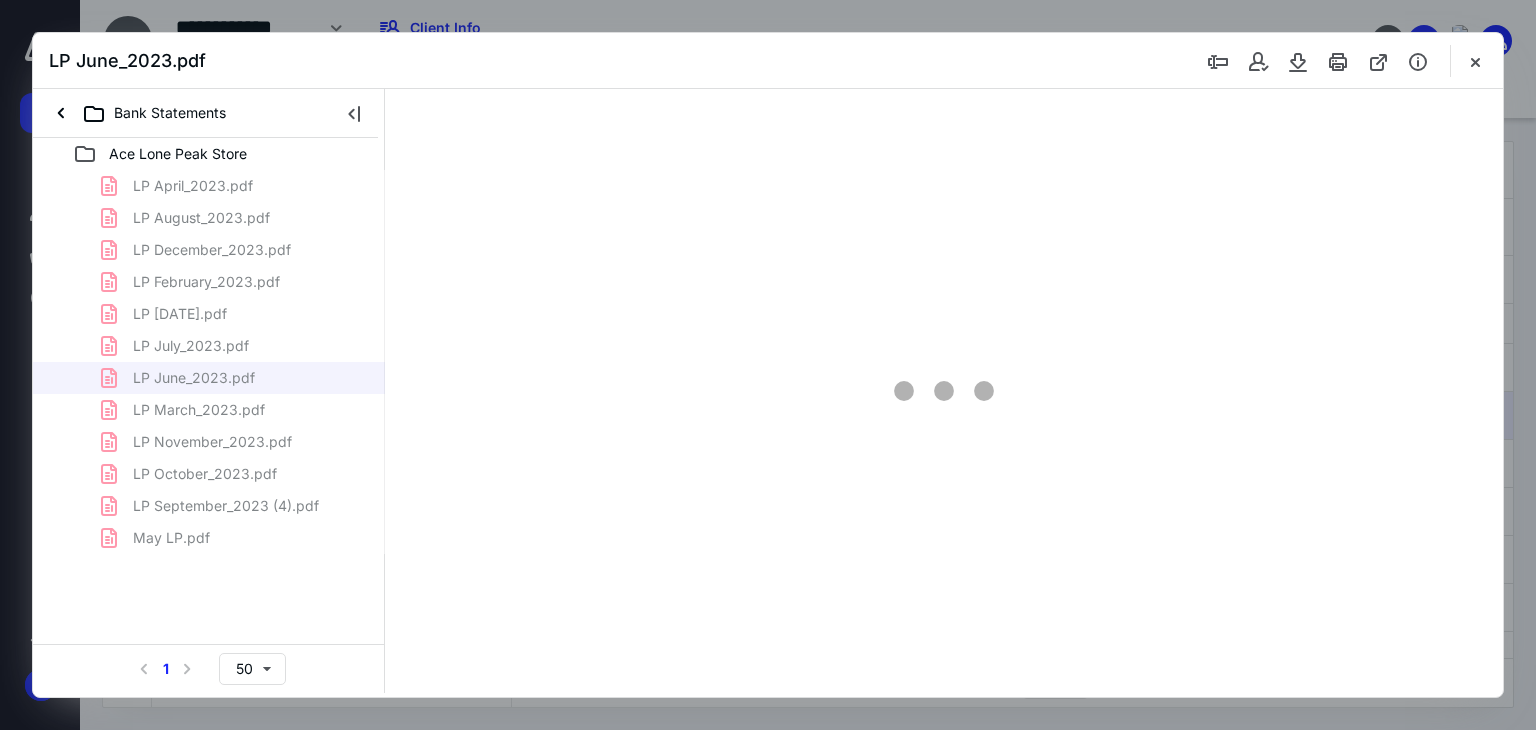 scroll, scrollTop: 0, scrollLeft: 0, axis: both 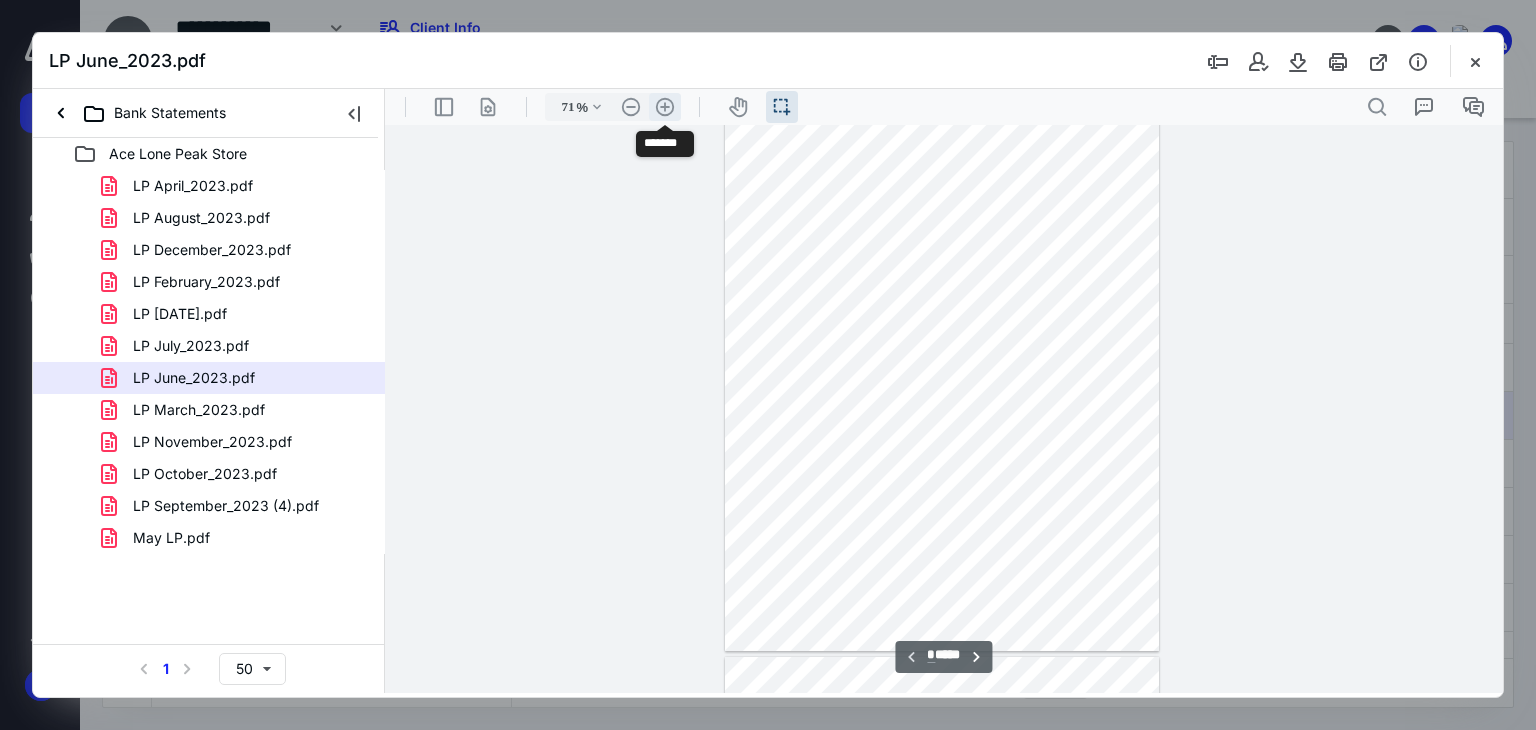 click on ".cls-1{fill:#abb0c4;} icon - header - zoom - in - line" at bounding box center [665, 107] 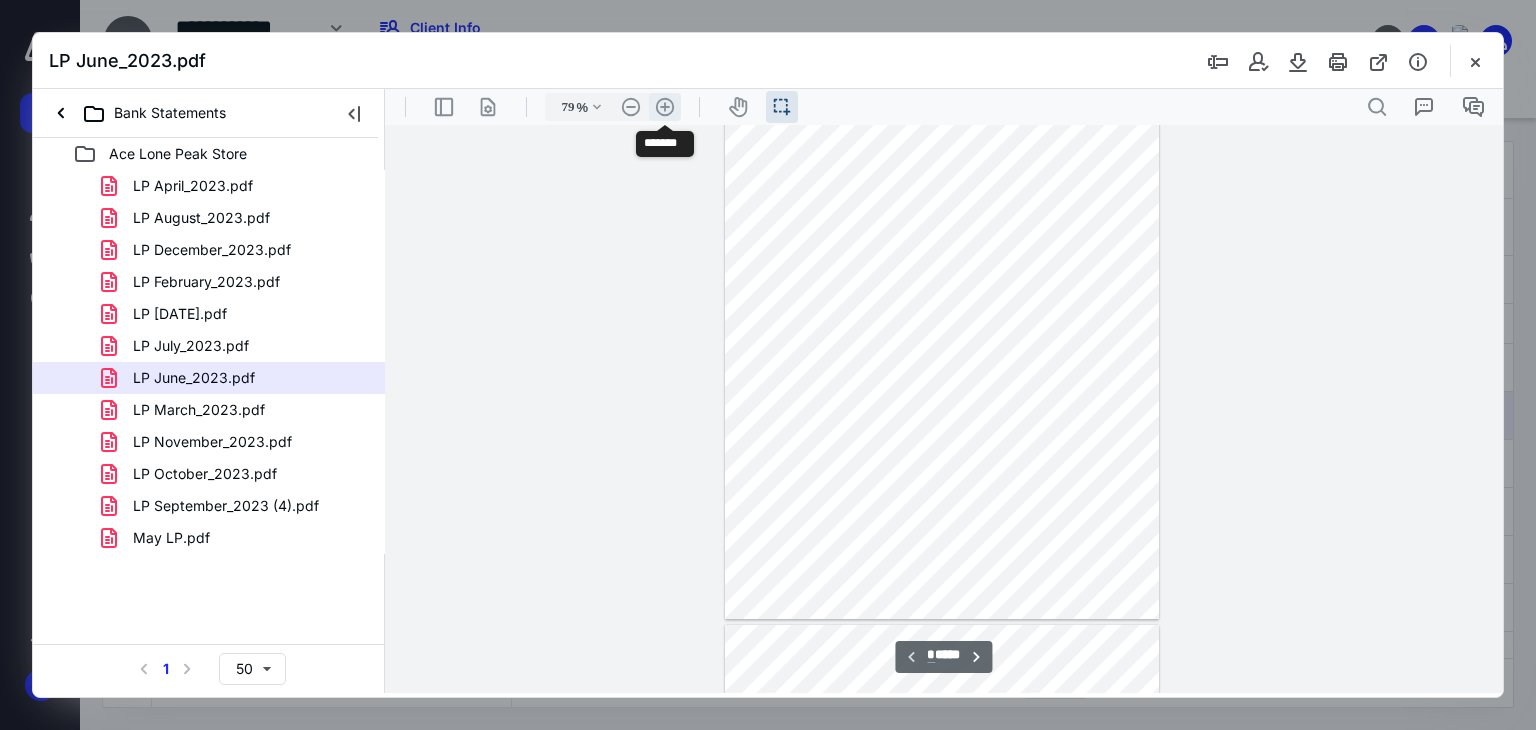 click on ".cls-1{fill:#abb0c4;} icon - header - zoom - in - line" at bounding box center (665, 107) 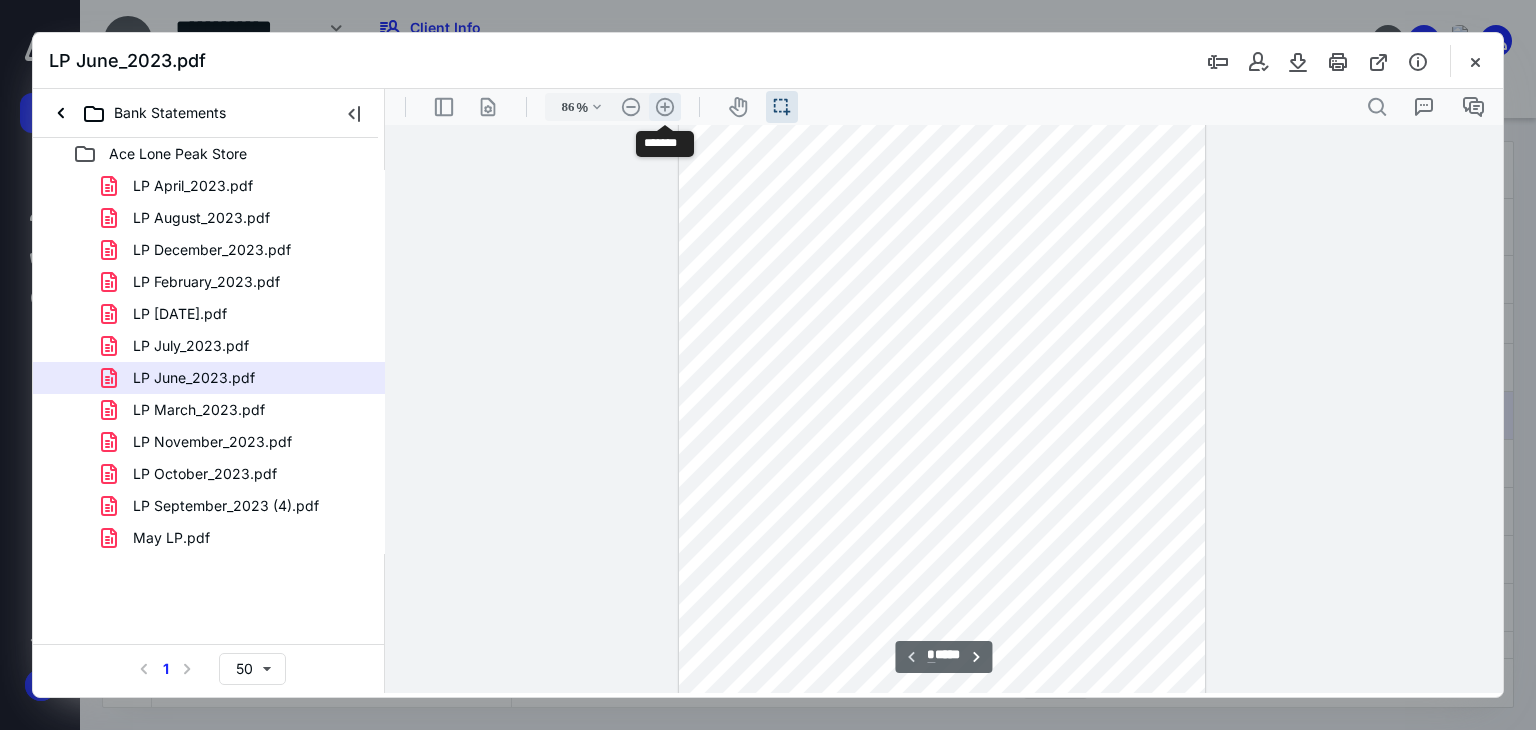 click on ".cls-1{fill:#abb0c4;} icon - header - zoom - in - line" at bounding box center (665, 107) 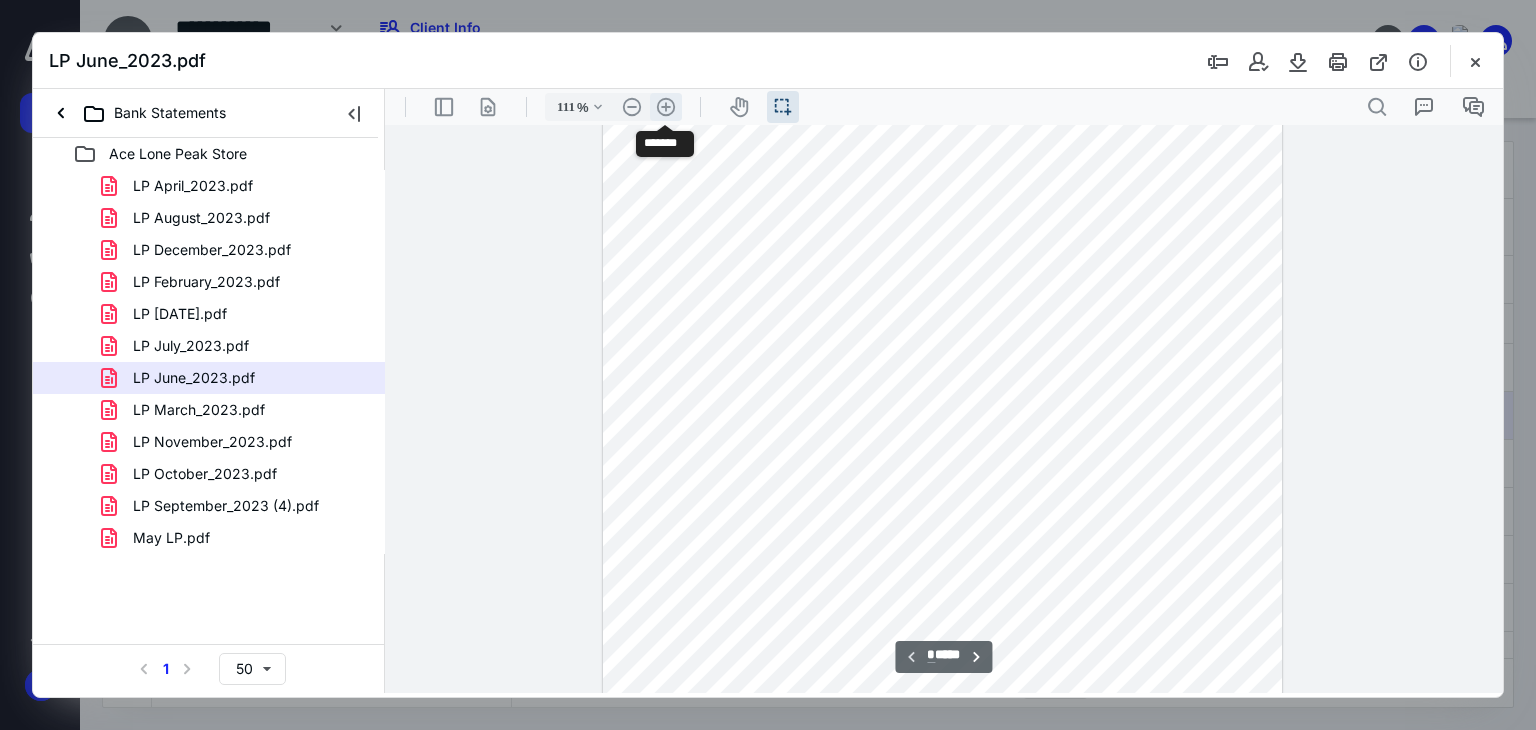 click on ".cls-1{fill:#abb0c4;} icon - header - zoom - in - line" at bounding box center [666, 107] 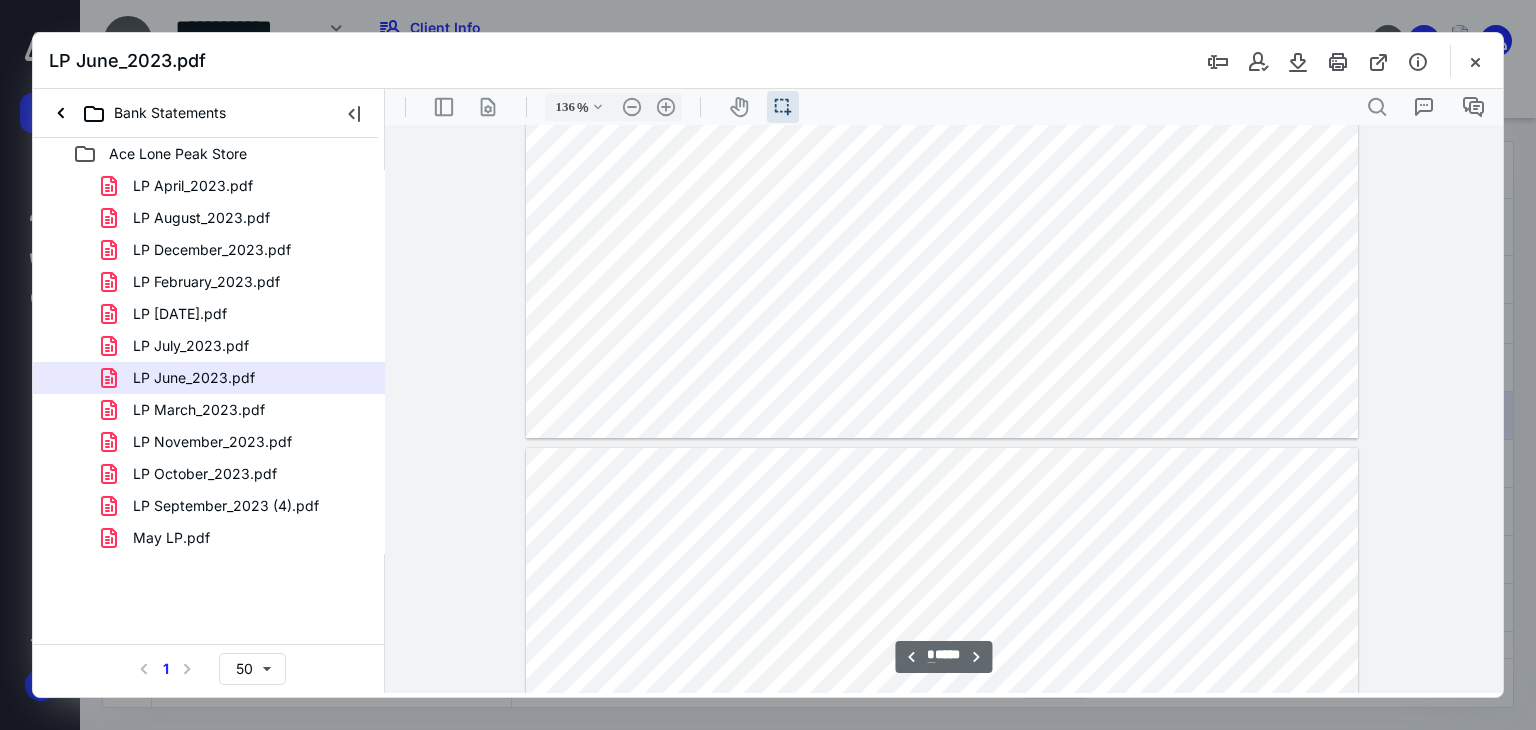 type on "*" 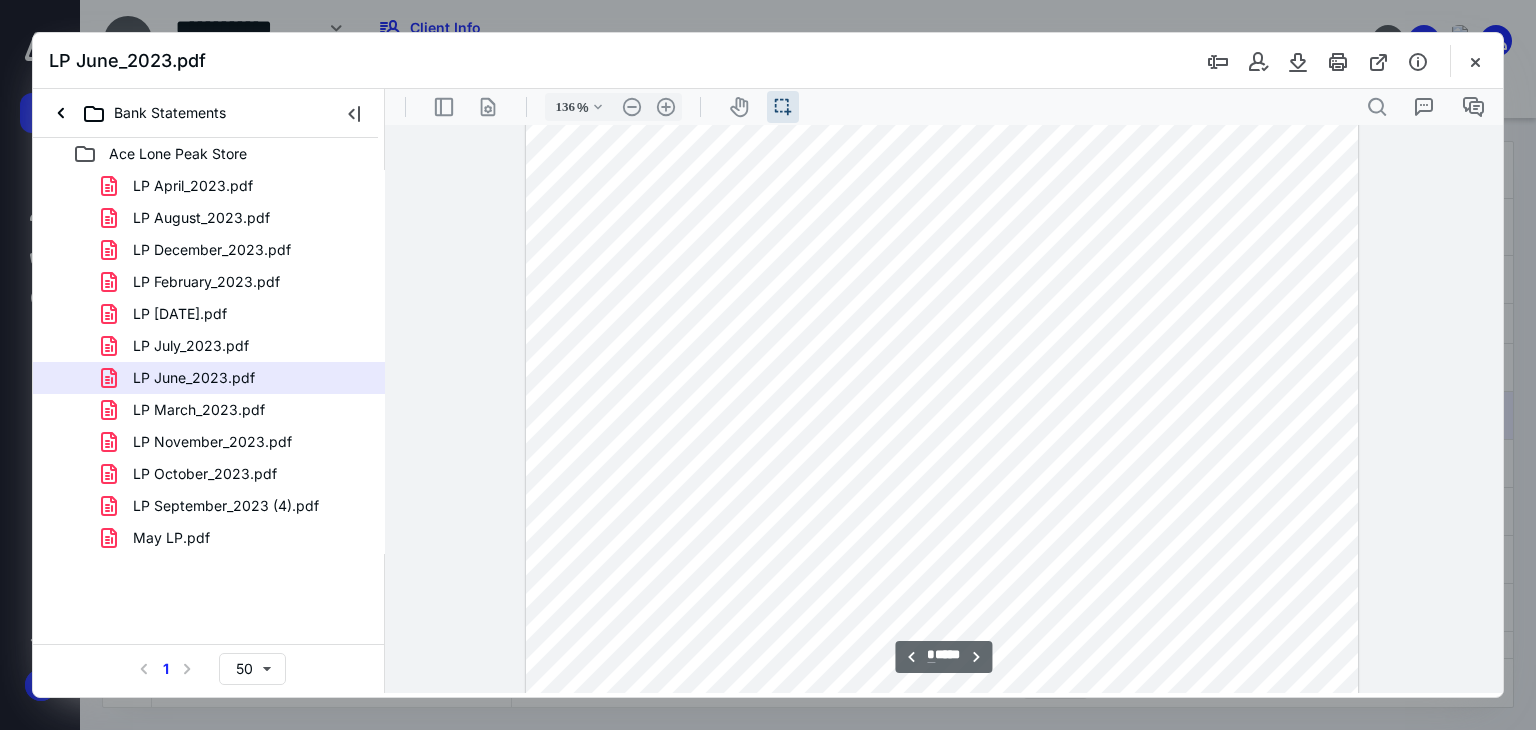 scroll, scrollTop: 5517, scrollLeft: 0, axis: vertical 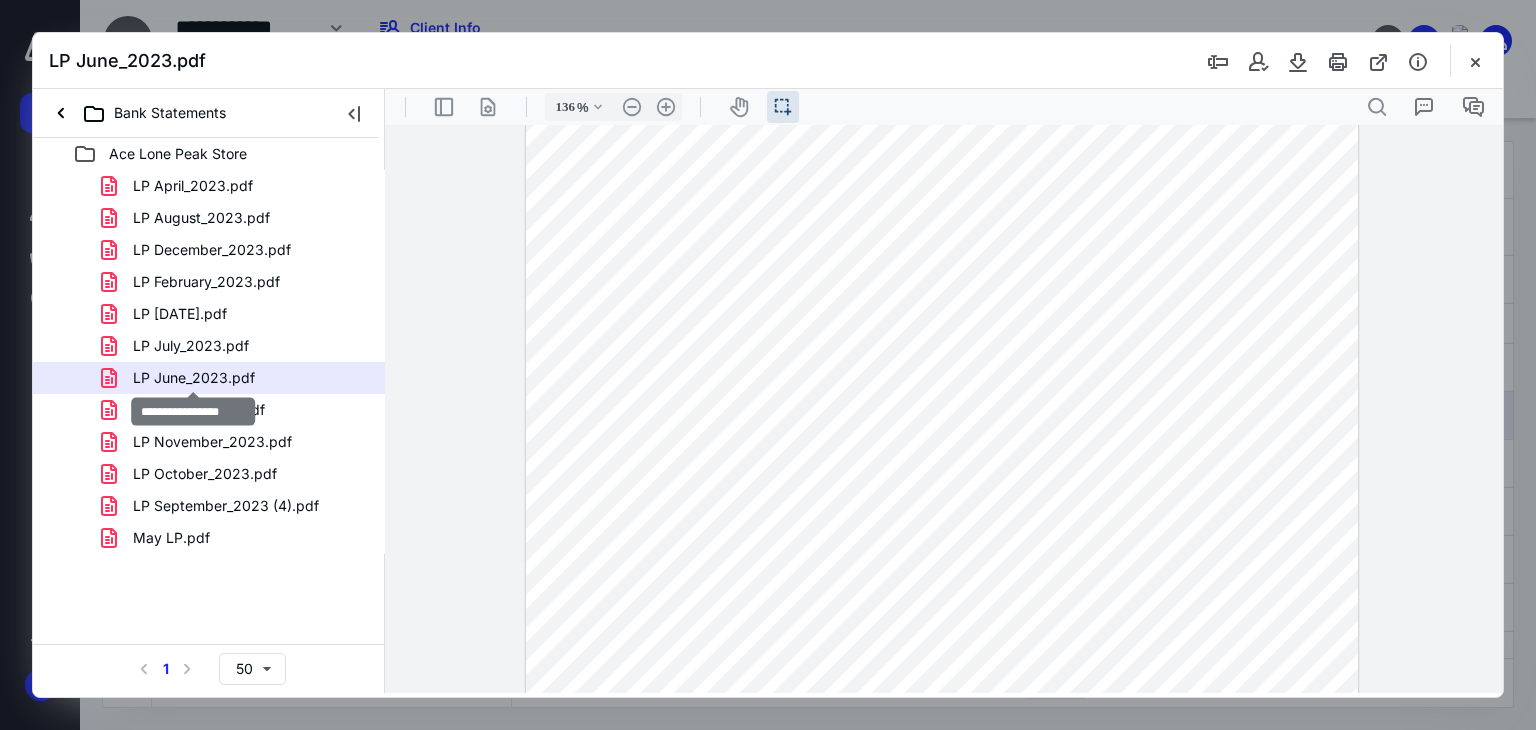 click on "LP June_2023.pdf" at bounding box center [194, 378] 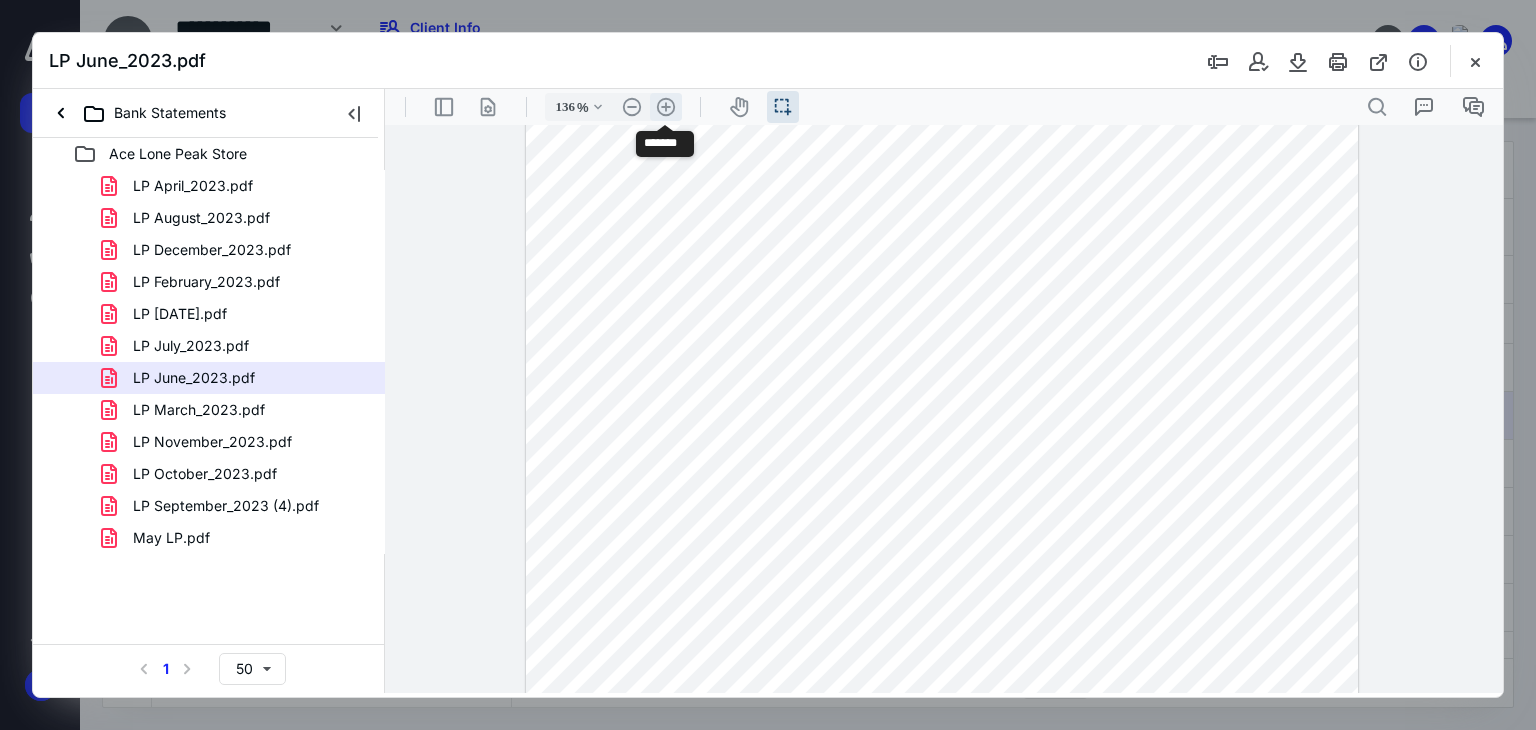 click on ".cls-1{fill:#abb0c4;} icon - header - zoom - in - line" at bounding box center [666, 107] 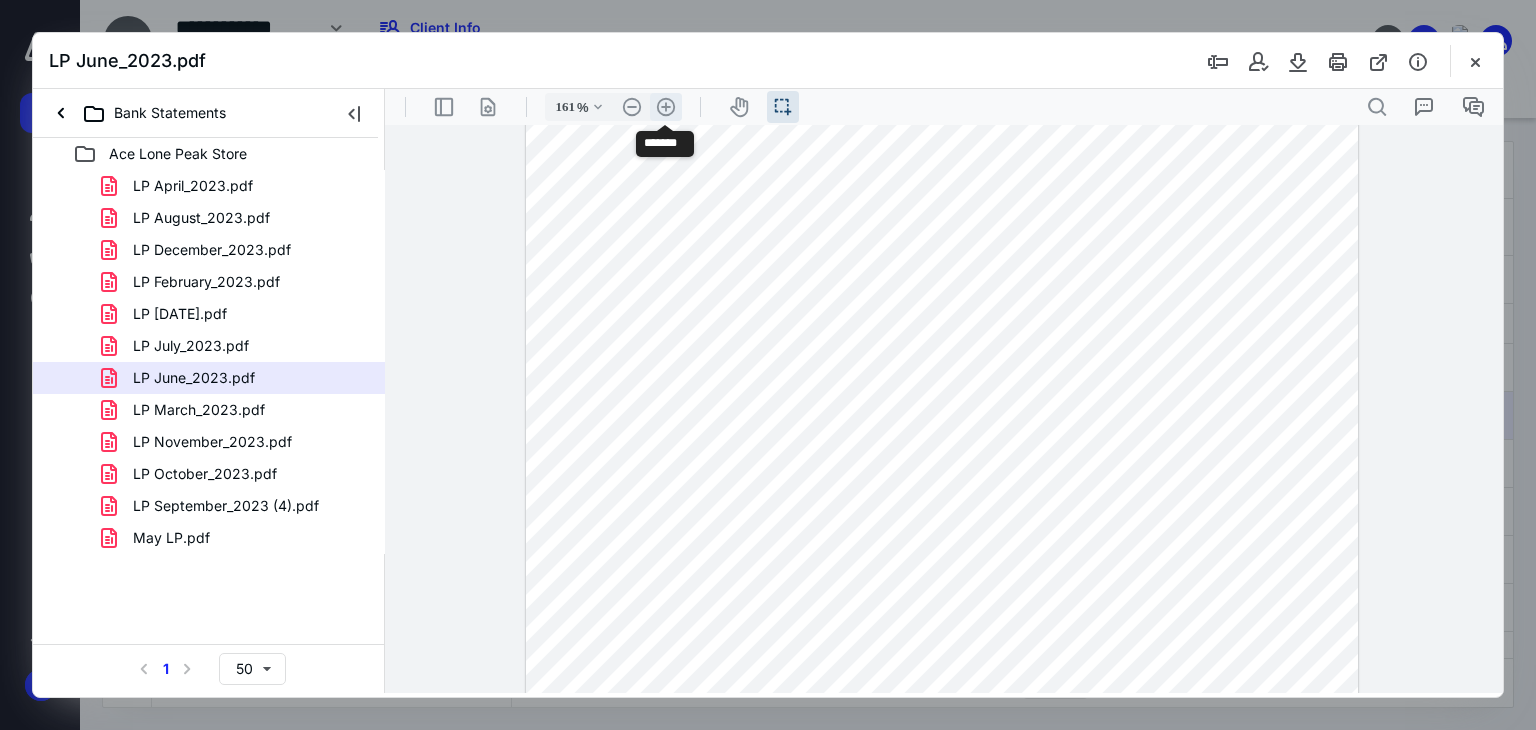 scroll, scrollTop: 6580, scrollLeft: 0, axis: vertical 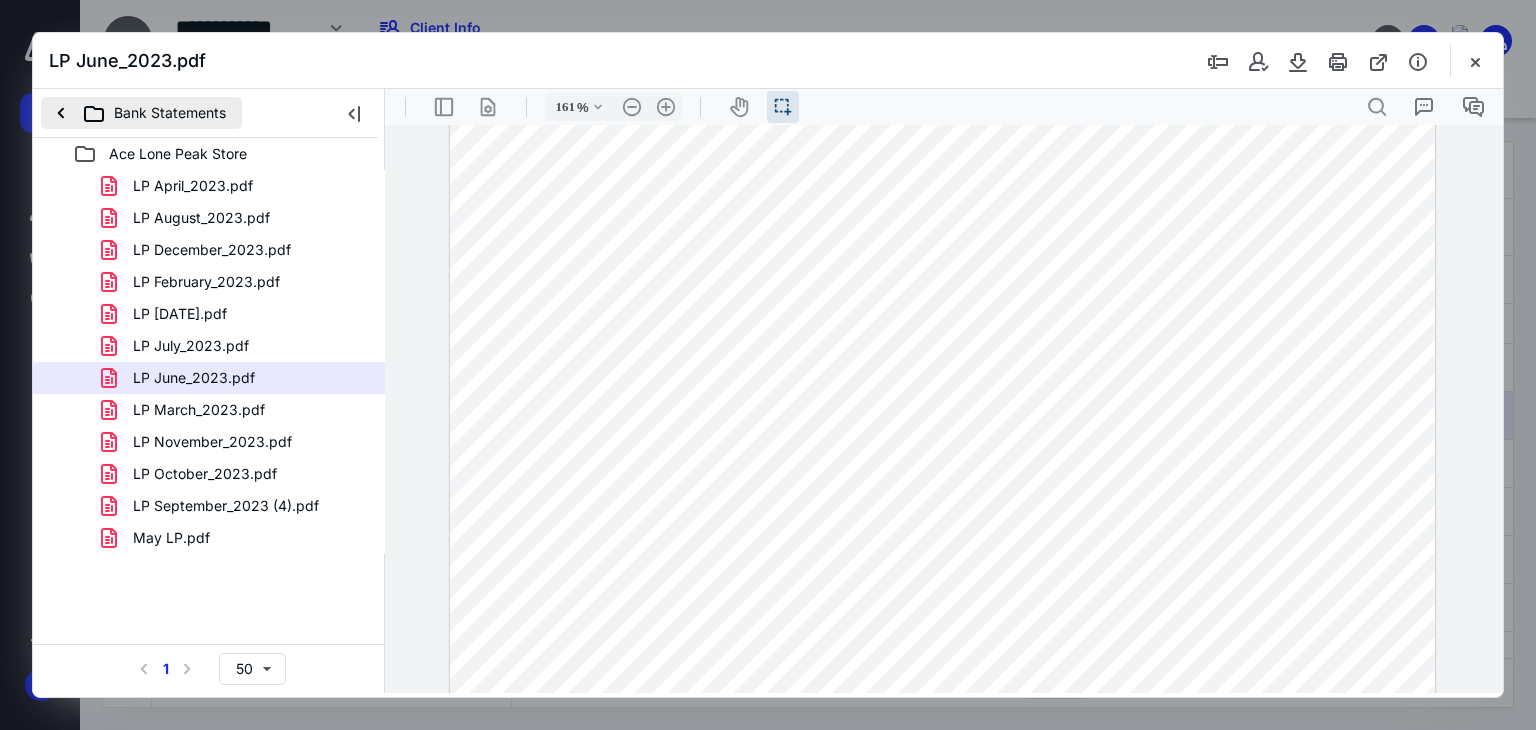 click on "Bank Statements" at bounding box center (141, 113) 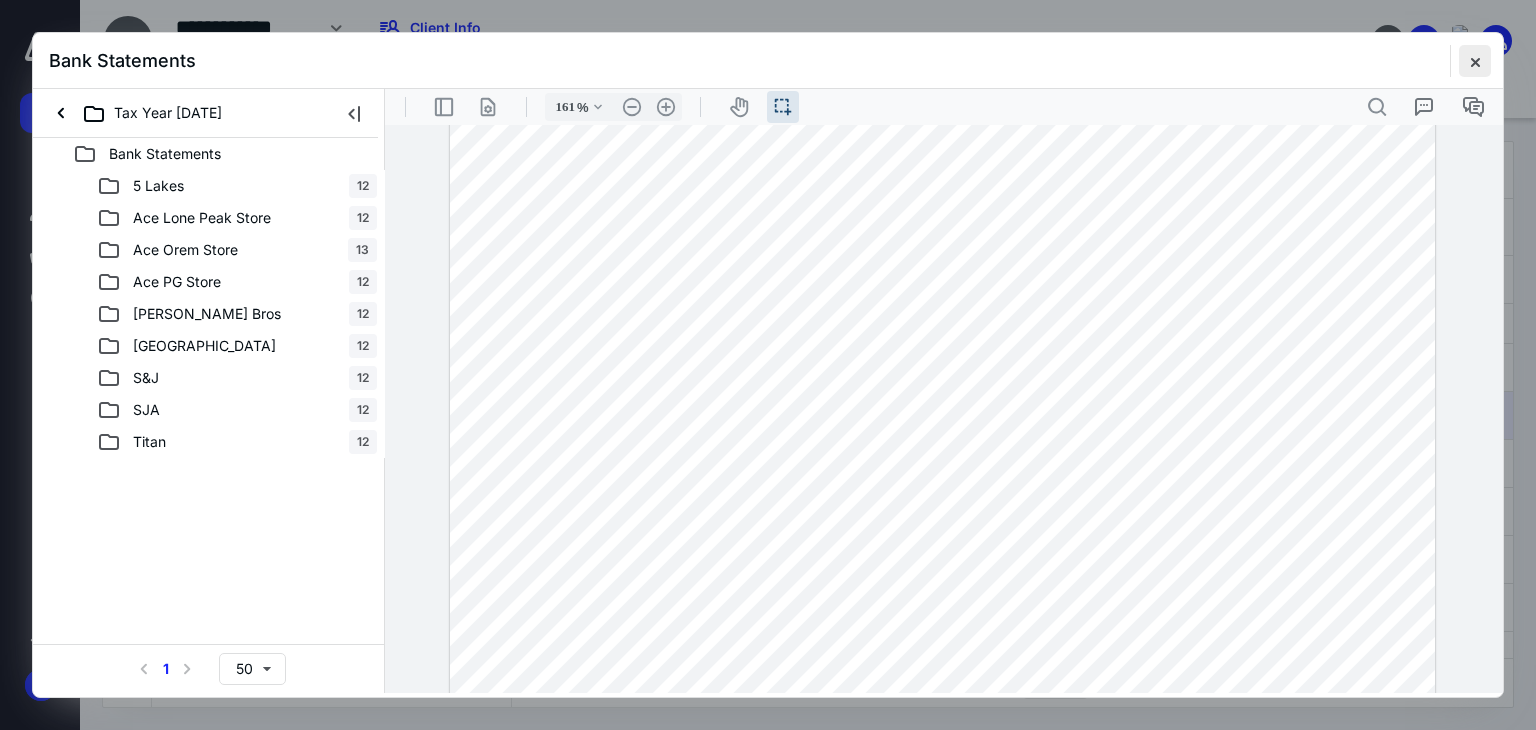 click at bounding box center [1475, 61] 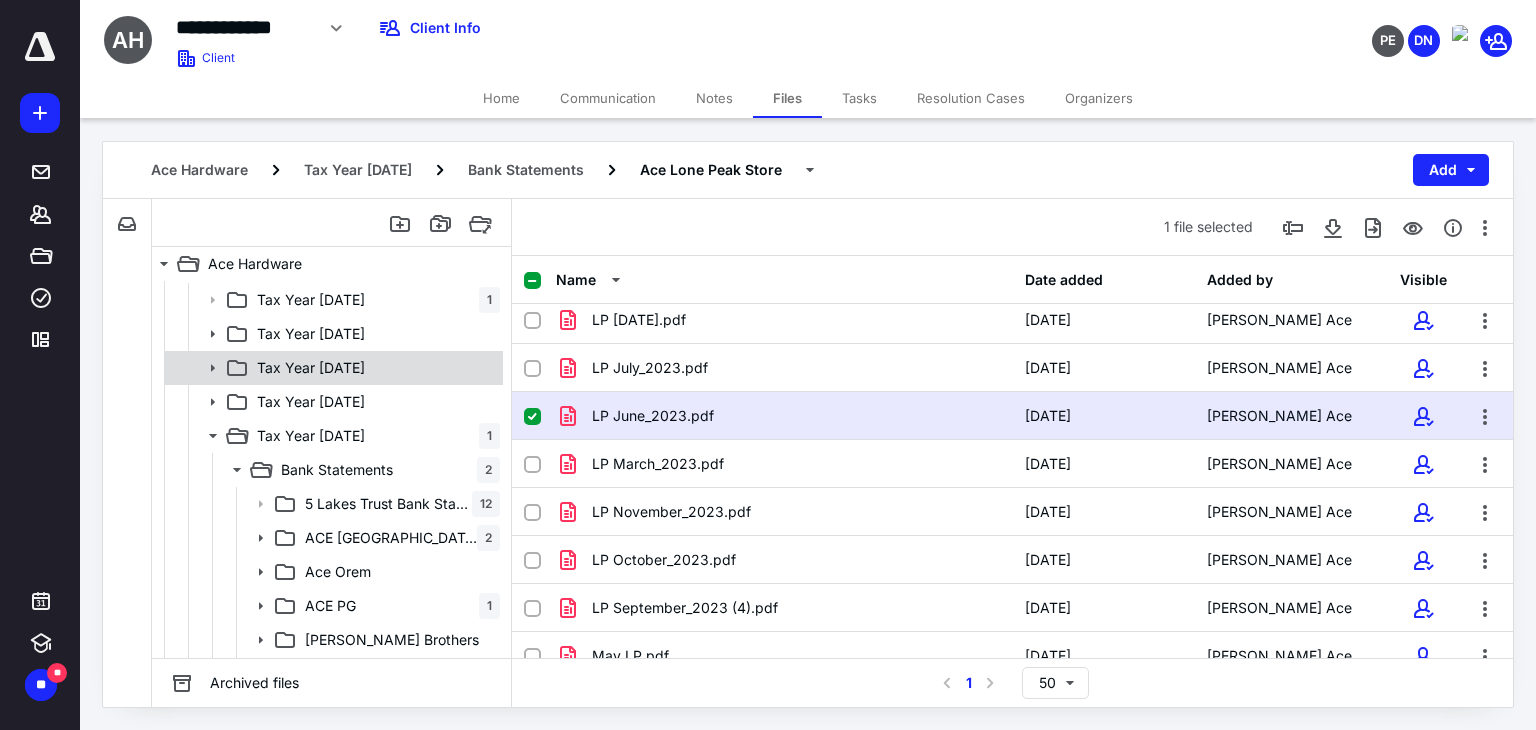 scroll, scrollTop: 0, scrollLeft: 0, axis: both 